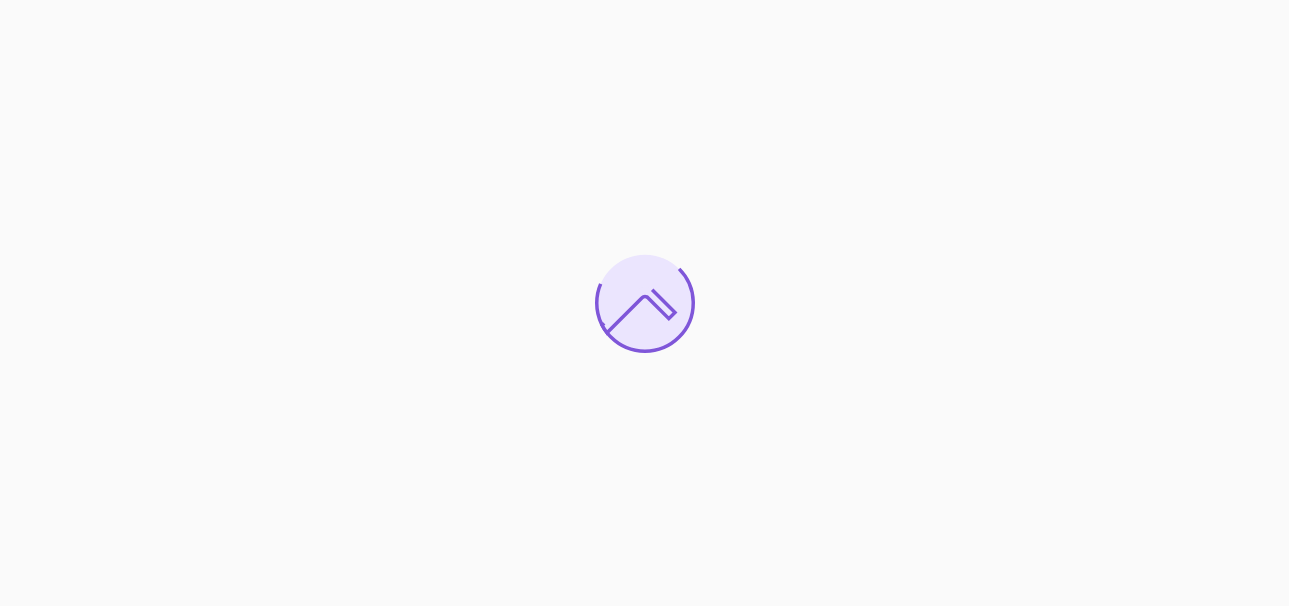scroll, scrollTop: 0, scrollLeft: 0, axis: both 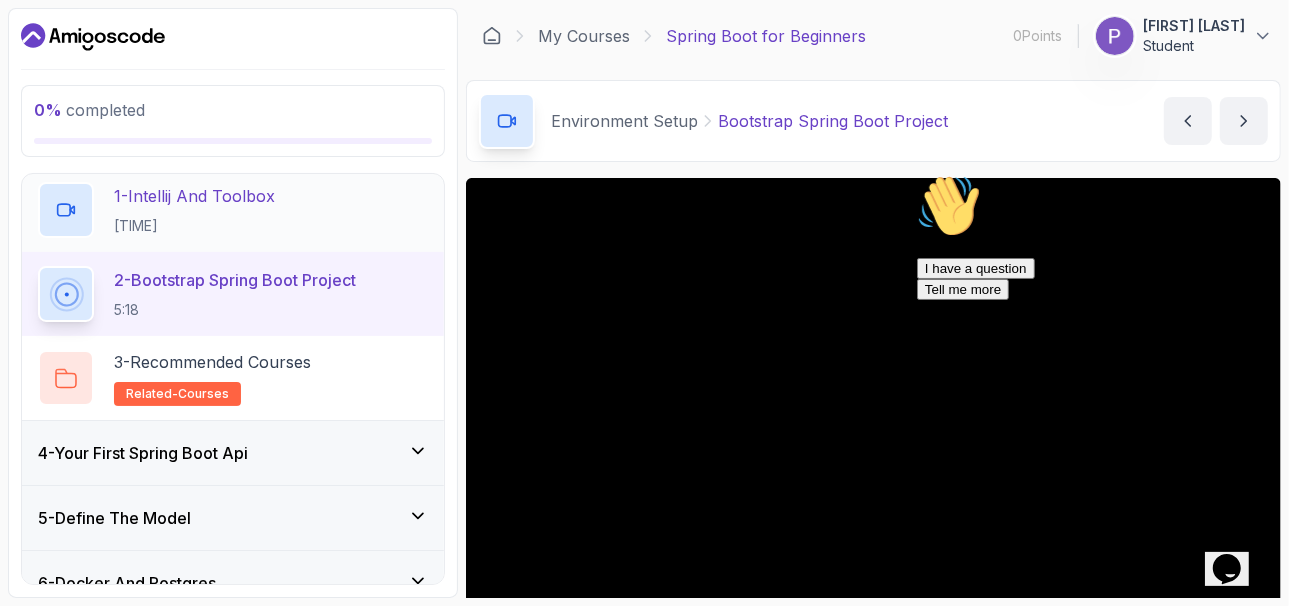 click on "1  -  Intellij And Toolbox 1:46" at bounding box center [194, 210] 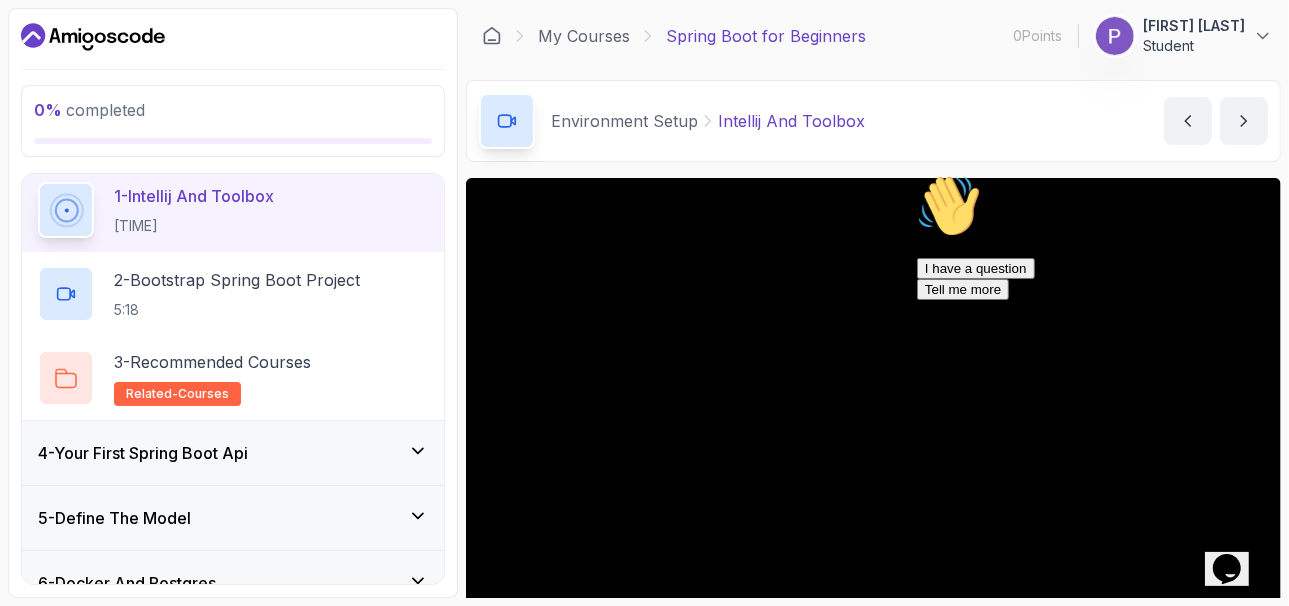 click at bounding box center [916, 173] 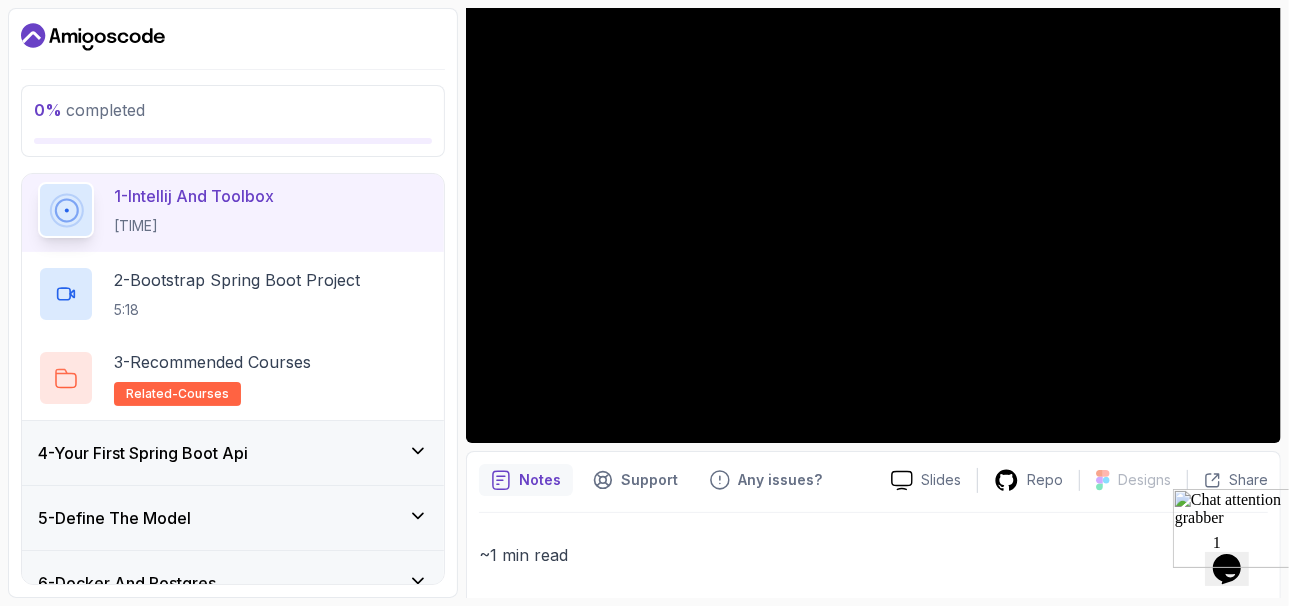 scroll, scrollTop: 200, scrollLeft: 0, axis: vertical 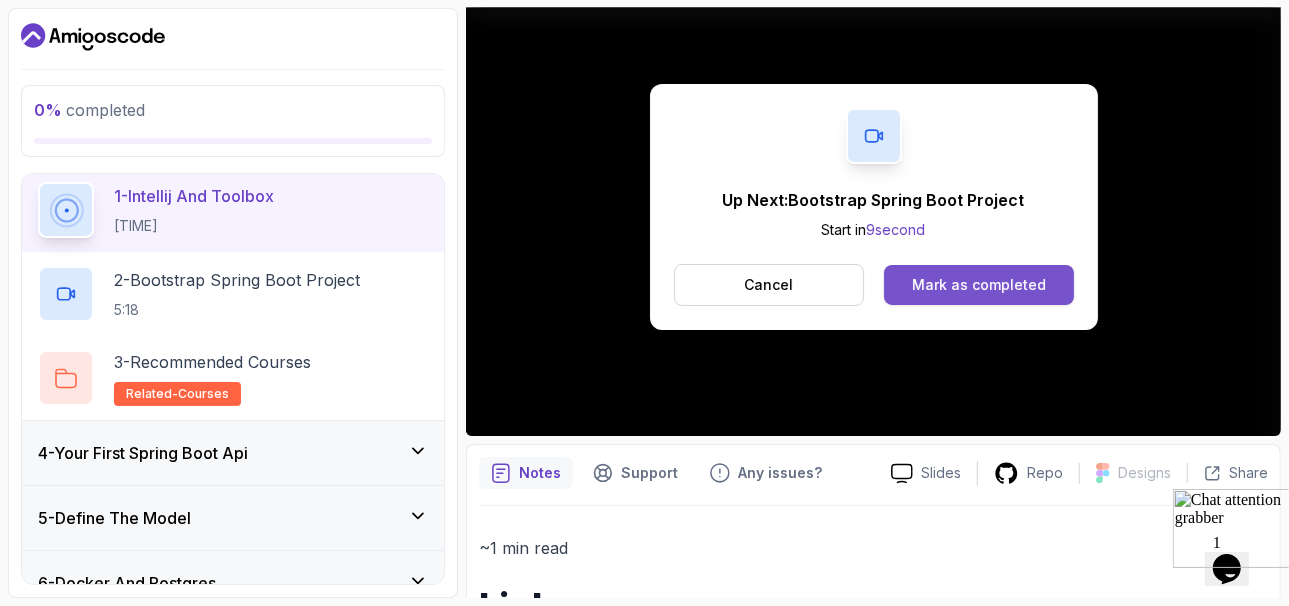 click on "Mark as completed" at bounding box center [979, 285] 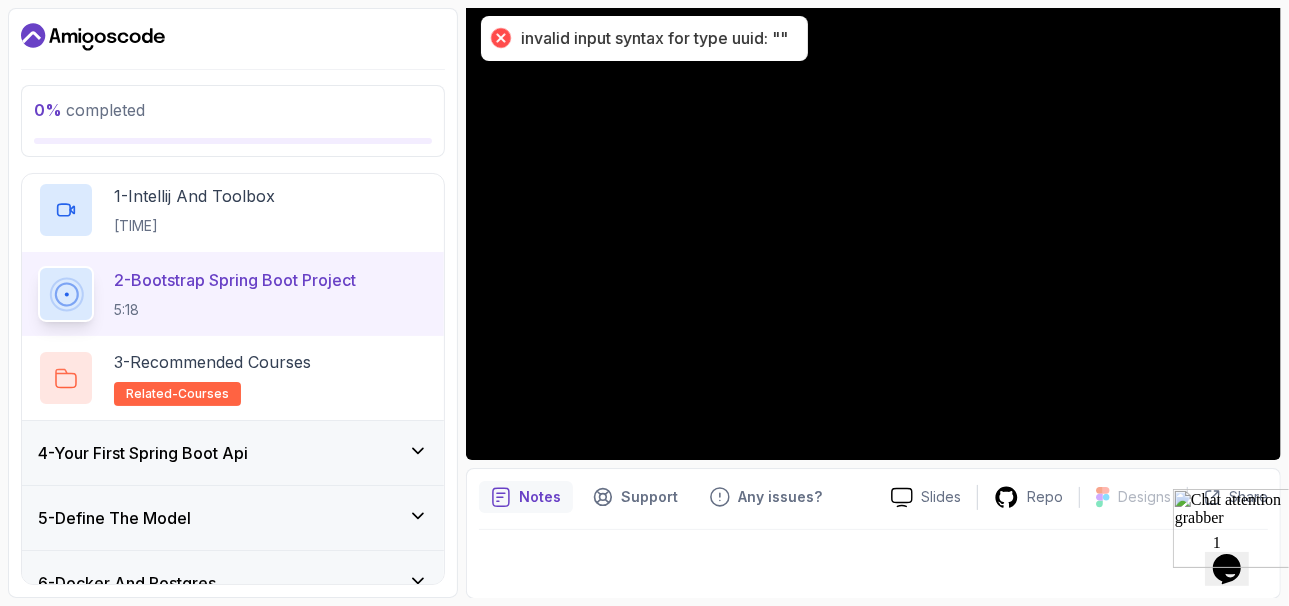 scroll, scrollTop: 0, scrollLeft: 0, axis: both 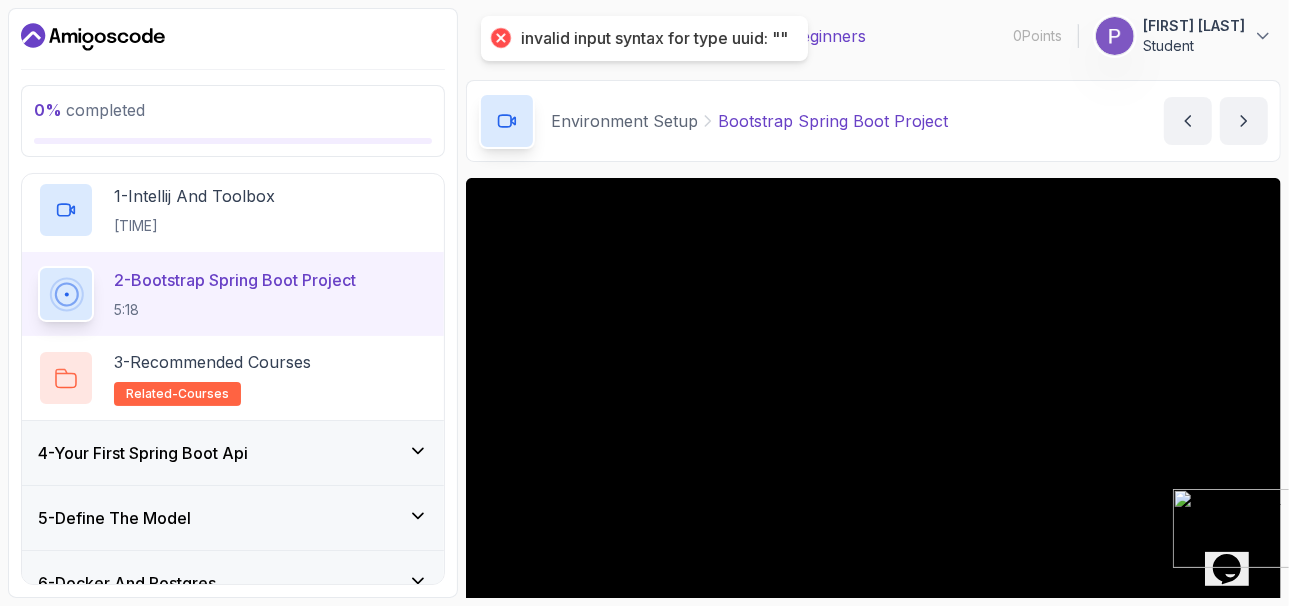 click on "Student" at bounding box center (1194, 46) 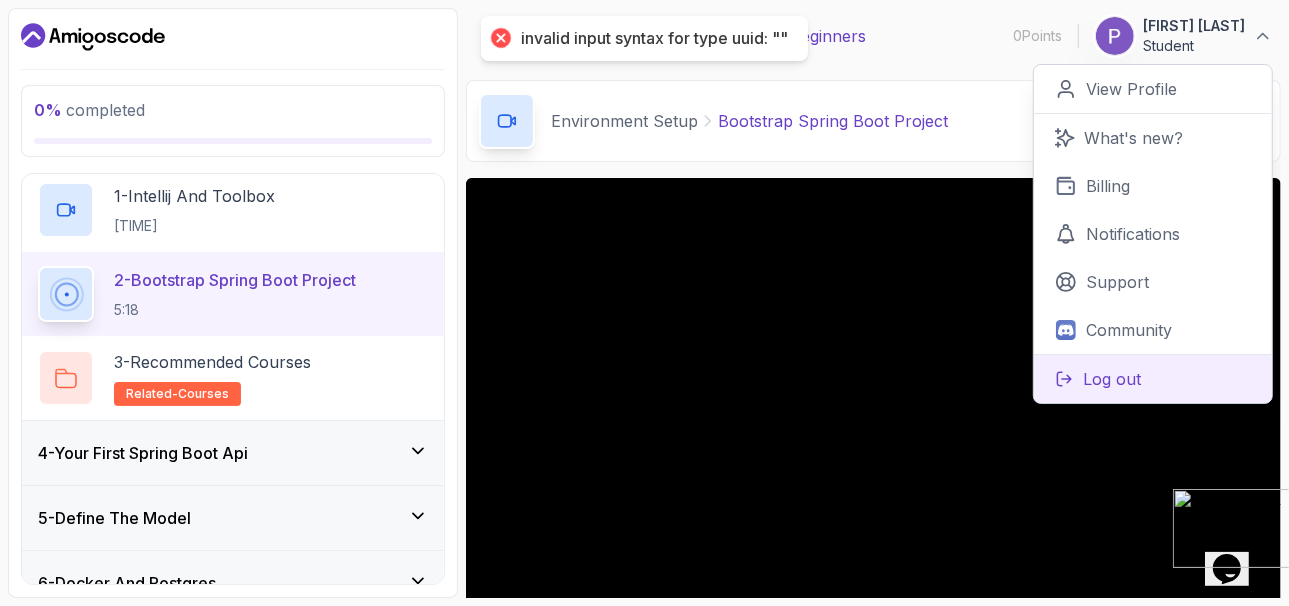 click on "Log out" at bounding box center (1112, 379) 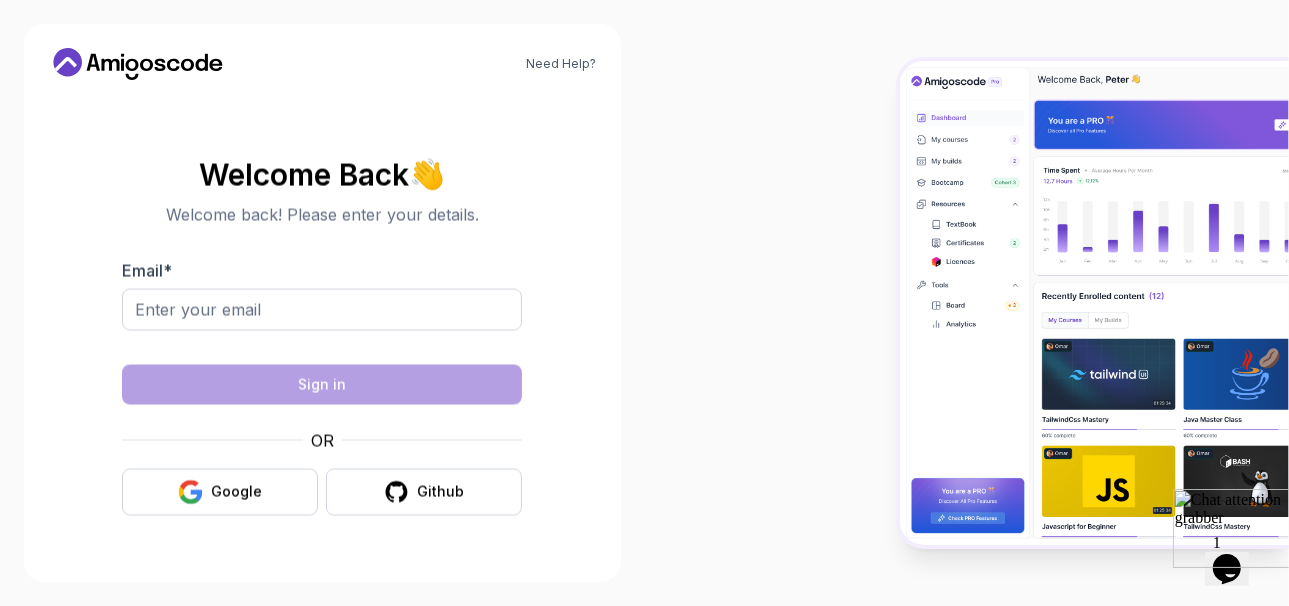 click at bounding box center [1094, 303] 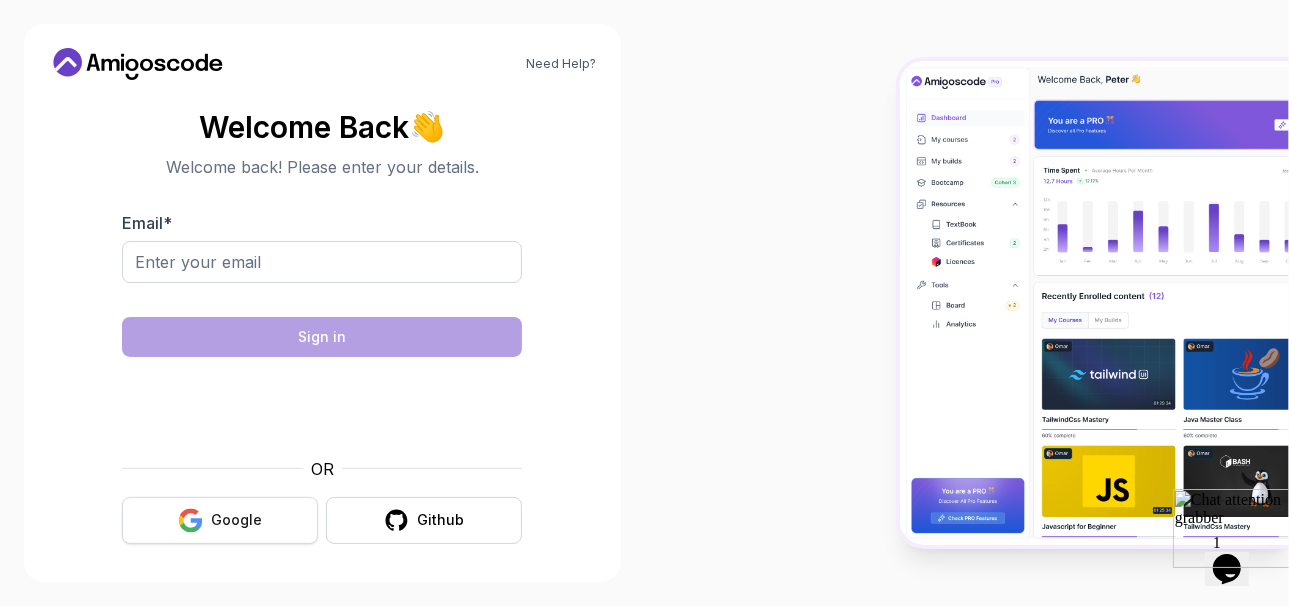 click on "Google" at bounding box center [236, 520] 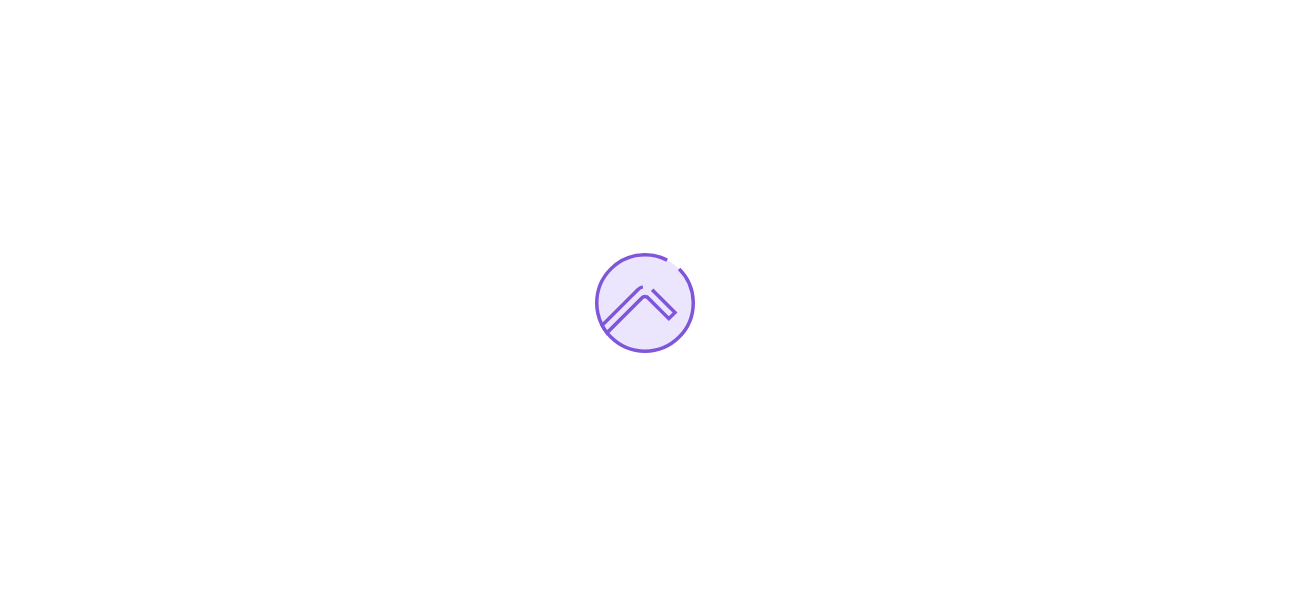 scroll, scrollTop: 0, scrollLeft: 0, axis: both 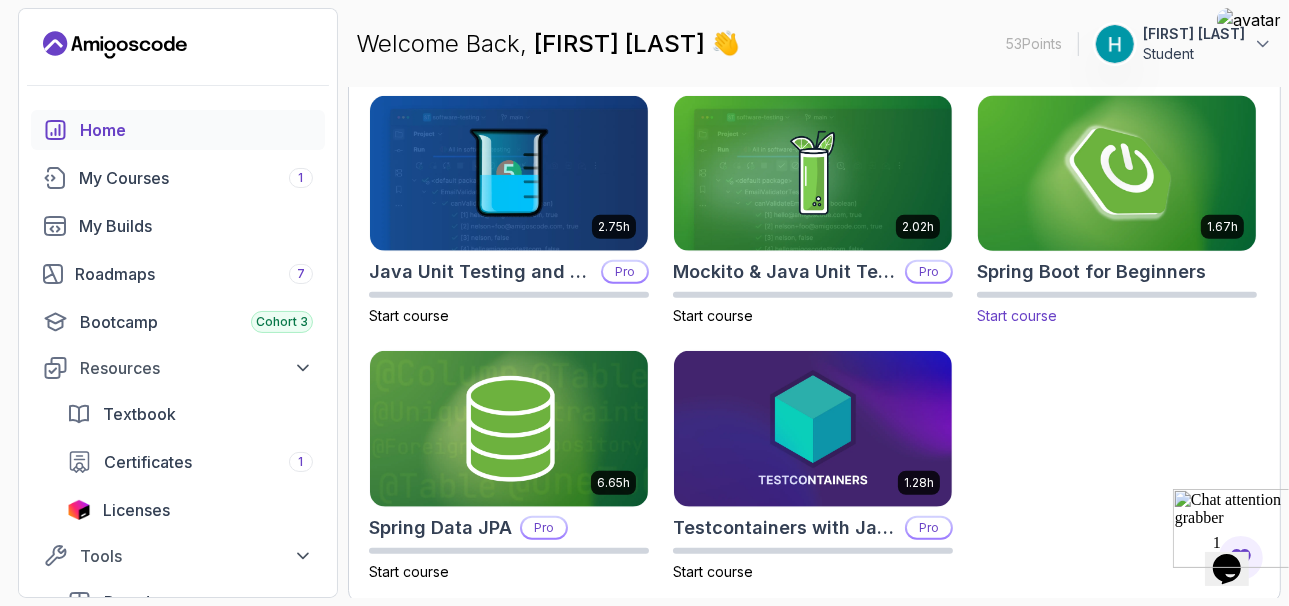 click at bounding box center (1117, 173) 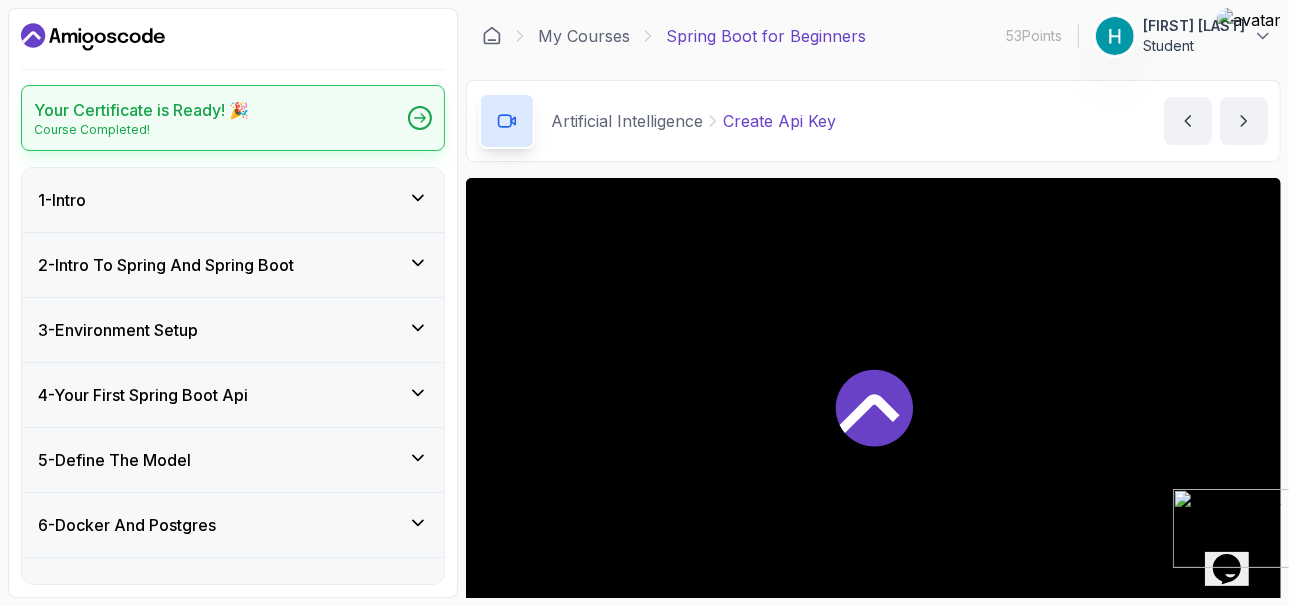 click on "Your Certificate is Ready! 🎉 Course Completed!" at bounding box center [233, 118] 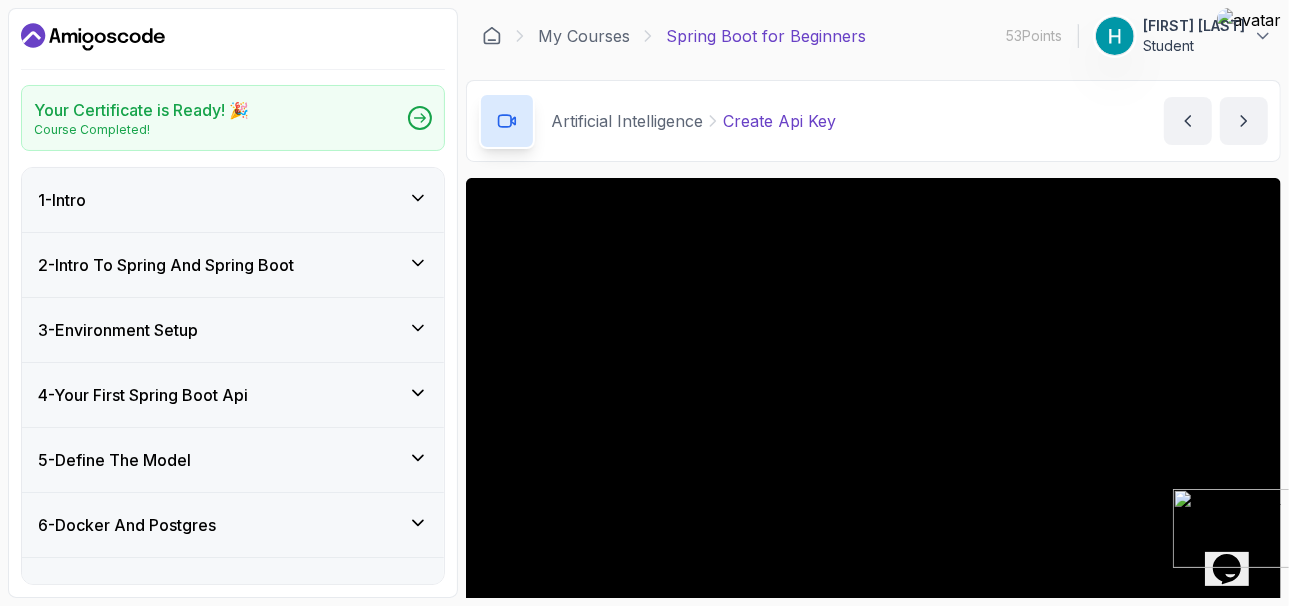 click on "Student" at bounding box center (1194, 46) 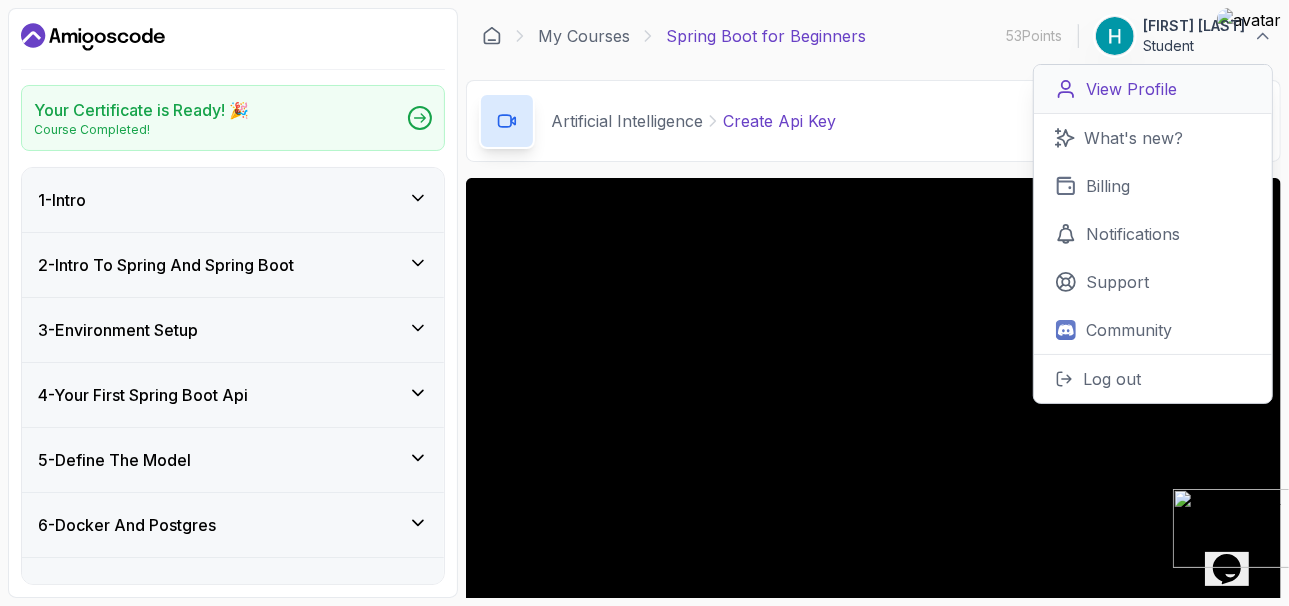 click on "View Profile" at bounding box center [1131, 89] 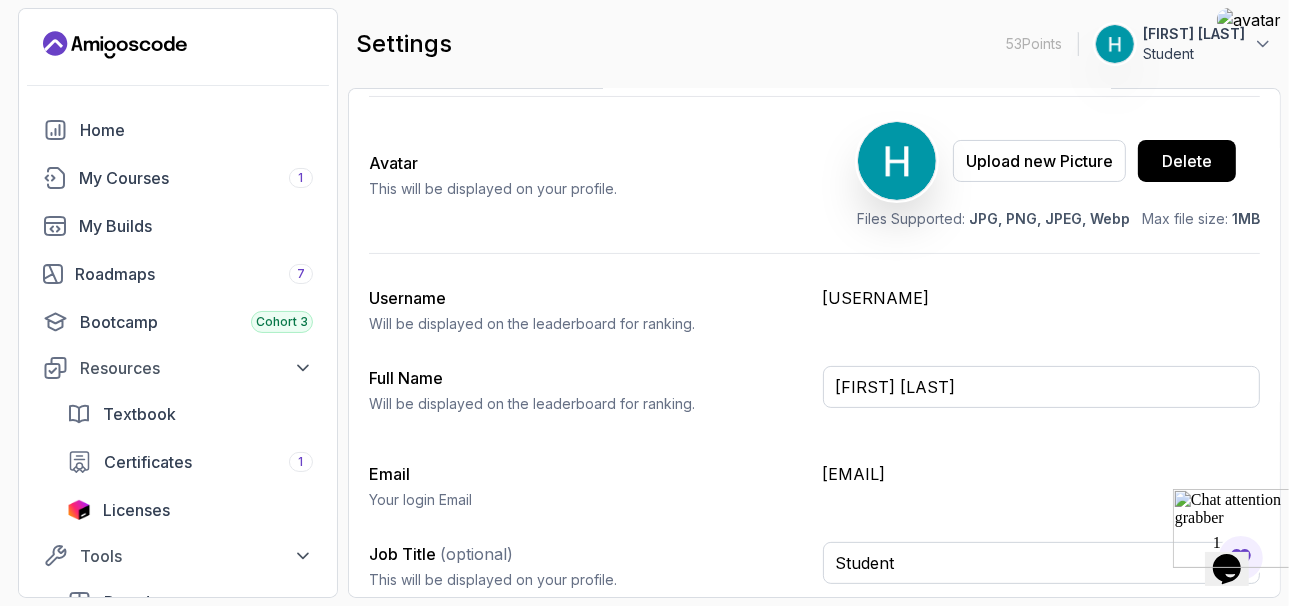 scroll, scrollTop: 200, scrollLeft: 0, axis: vertical 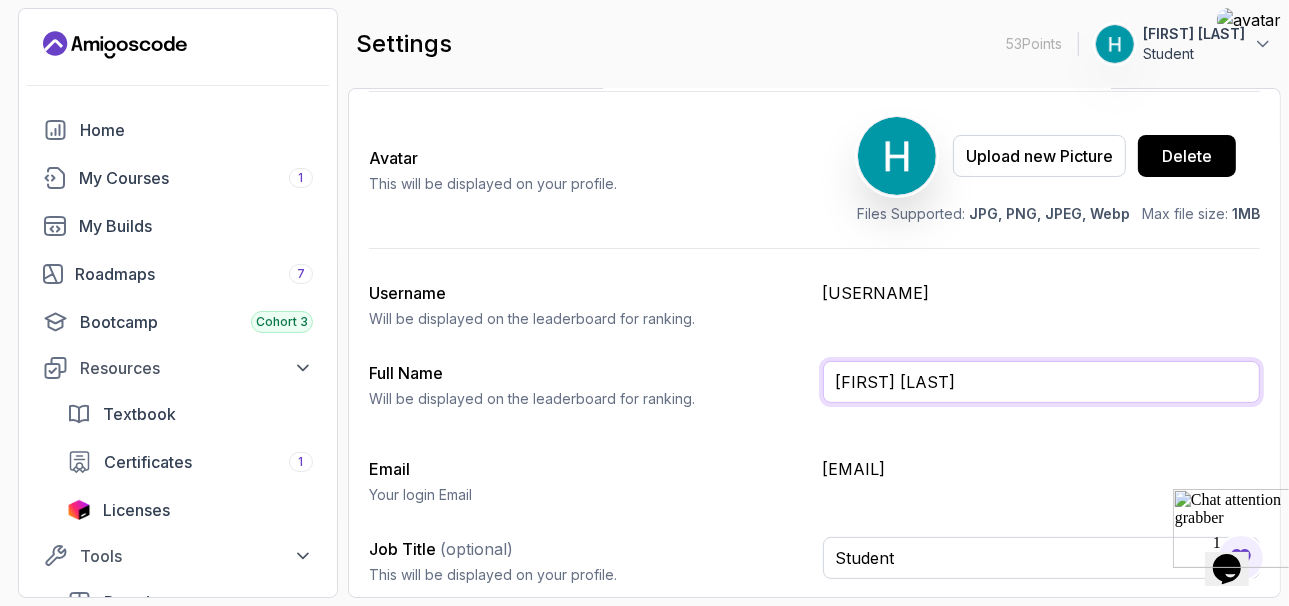 drag, startPoint x: 940, startPoint y: 376, endPoint x: 588, endPoint y: 384, distance: 352.0909 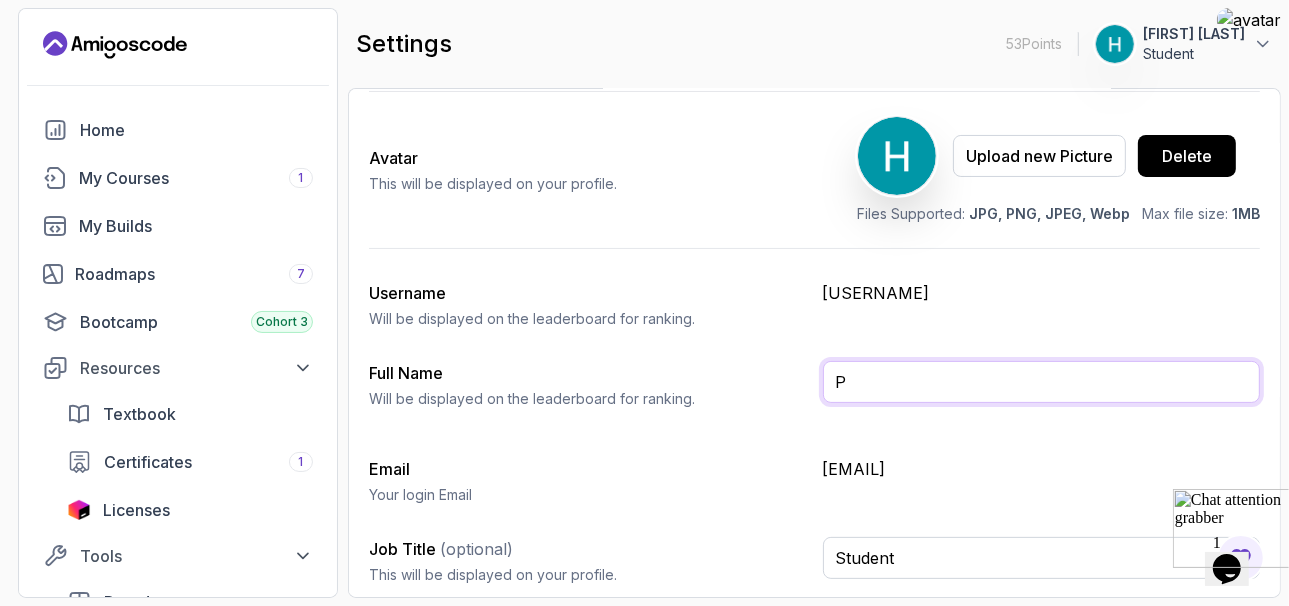 type on "[FIRST] [LAST]" 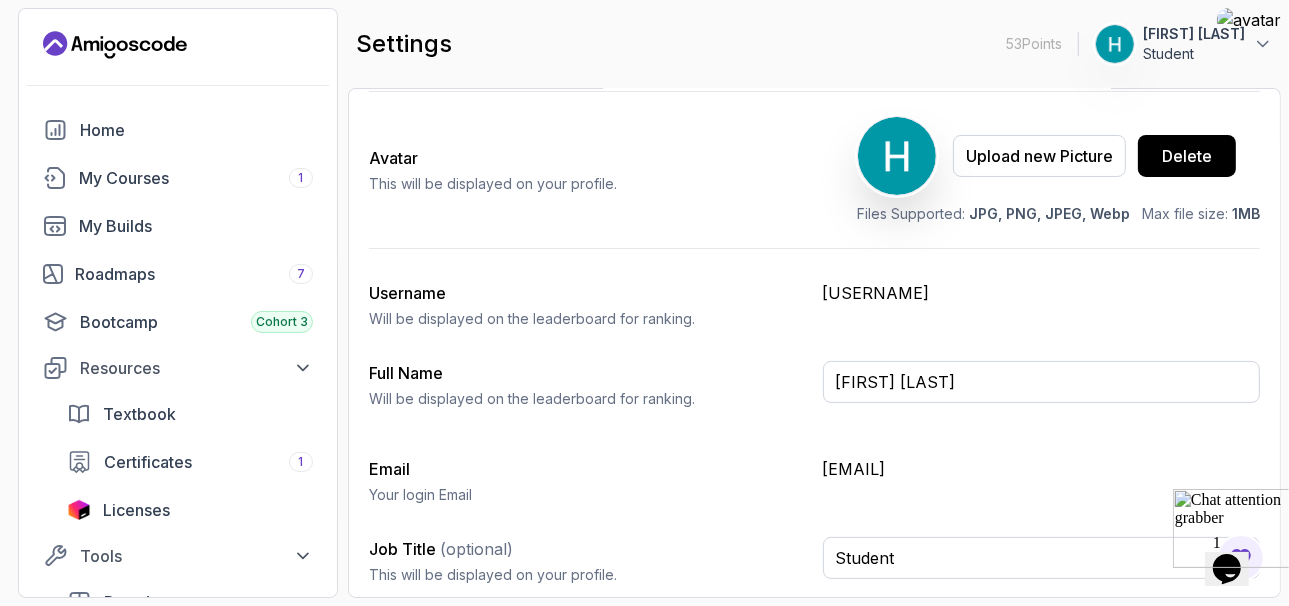 click on "My Profile Update your profile photo and details here. Save Avatar This will be displayed on your profile. Upload new Picture Delete Files Supported:   JPG, PNG, JPEG, Webp   Max file size:   1MB Username Will be displayed on the leaderboard for ranking. Prathmesh247 Full Name Will be displayed on the leaderboard for ranking. Prathmesh Palkurtiwar Email Your login Email djpal1234570@gmail.com Job Title   (optional) This will be displayed on your profile. Student" at bounding box center [814, 304] 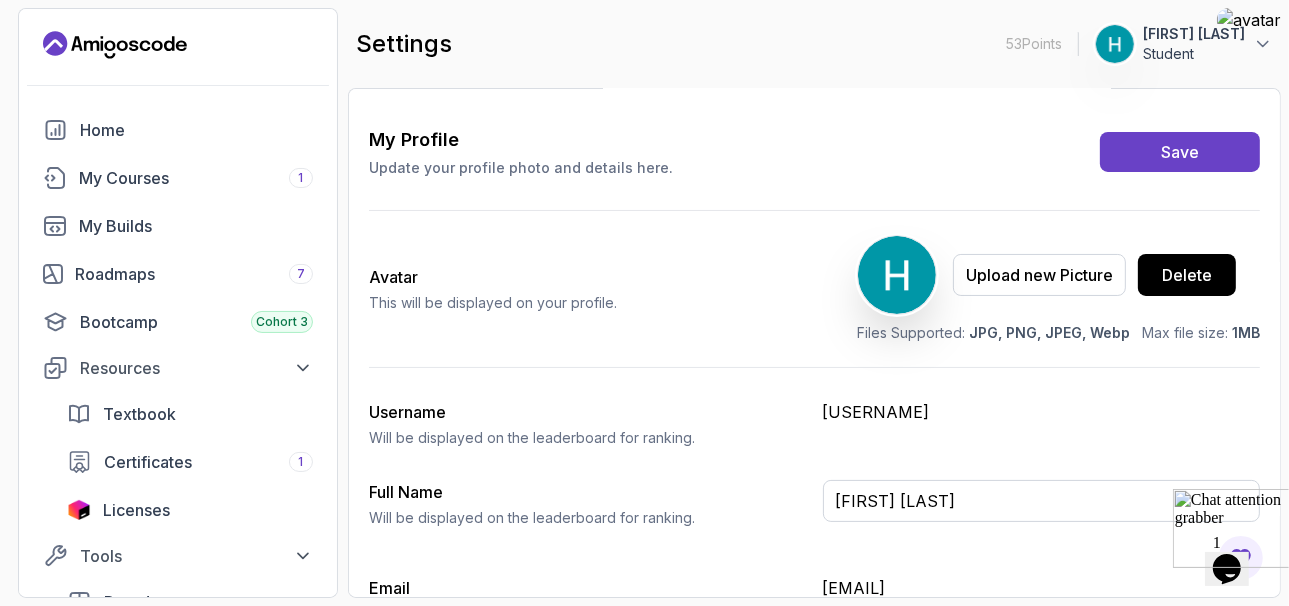 scroll, scrollTop: 0, scrollLeft: 0, axis: both 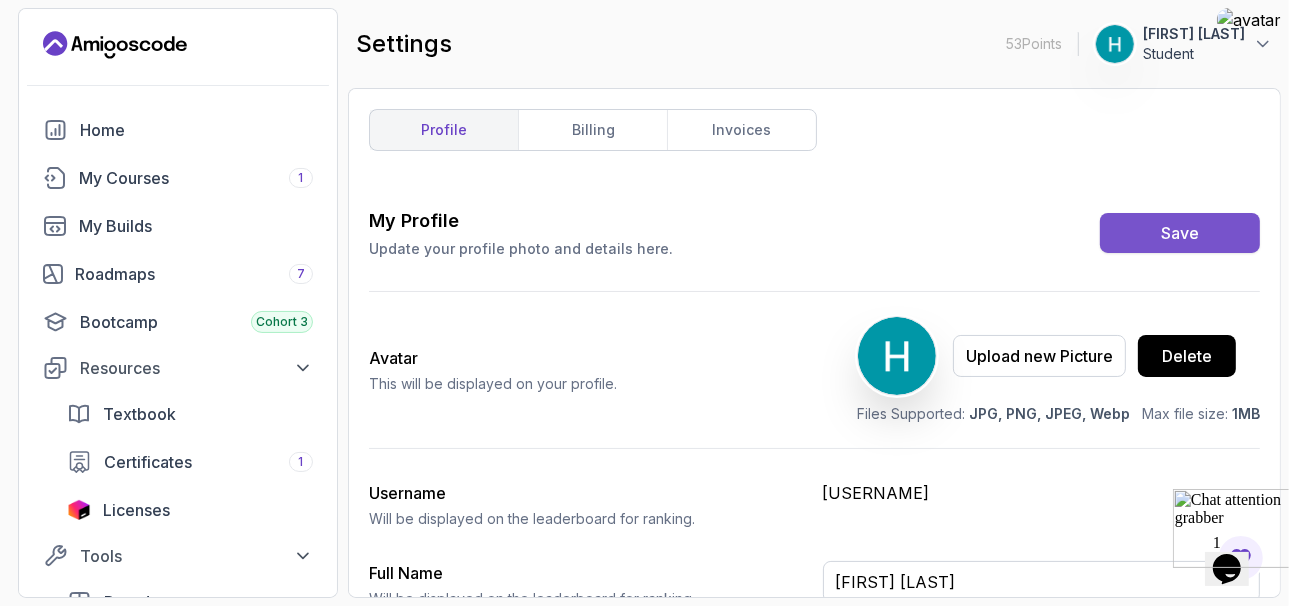 click on "Save" at bounding box center [1180, 233] 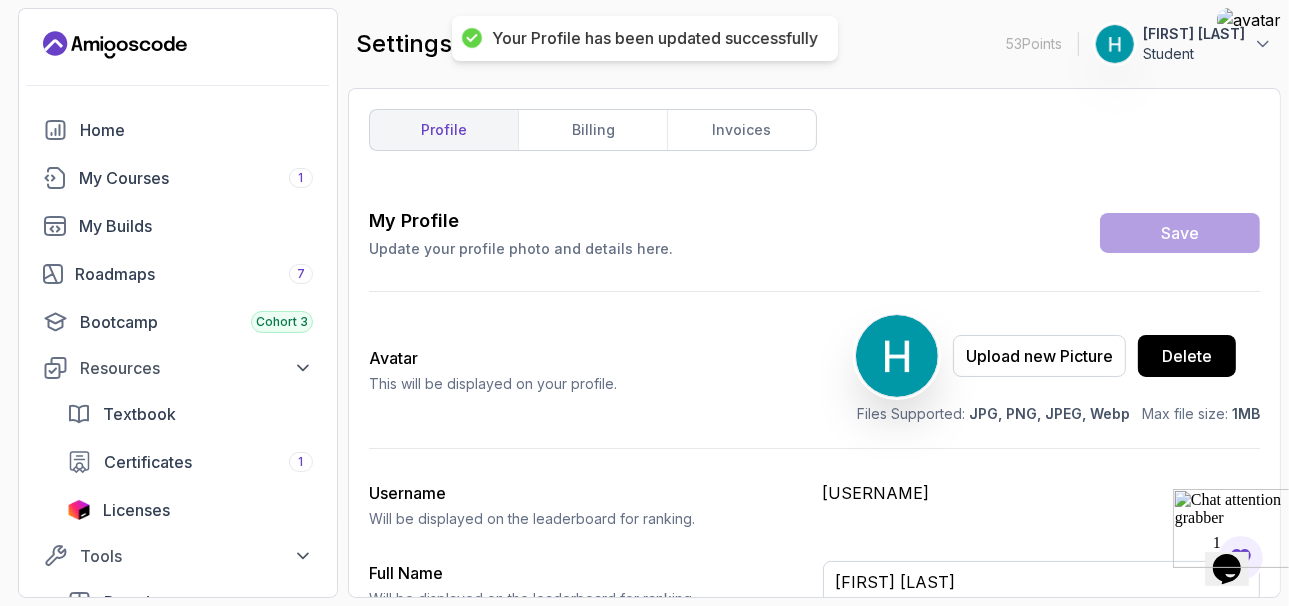 click at bounding box center (897, 356) 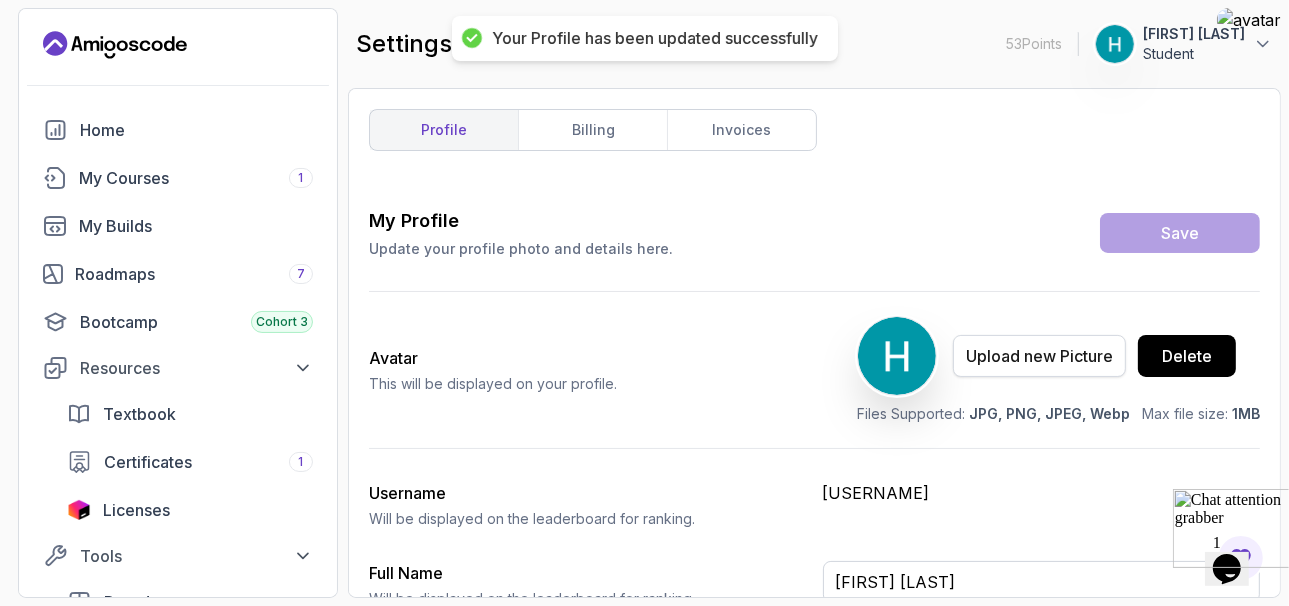 click on "Upload new Picture" at bounding box center [1039, 356] 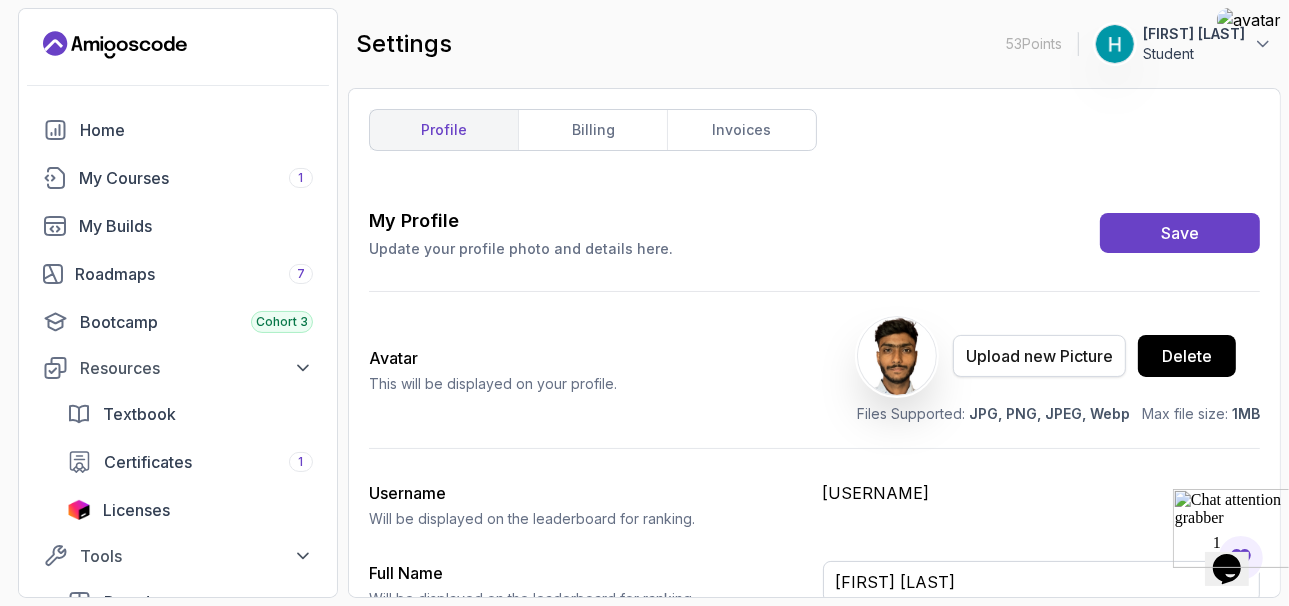 click on "Upload new Picture" at bounding box center (1039, 356) 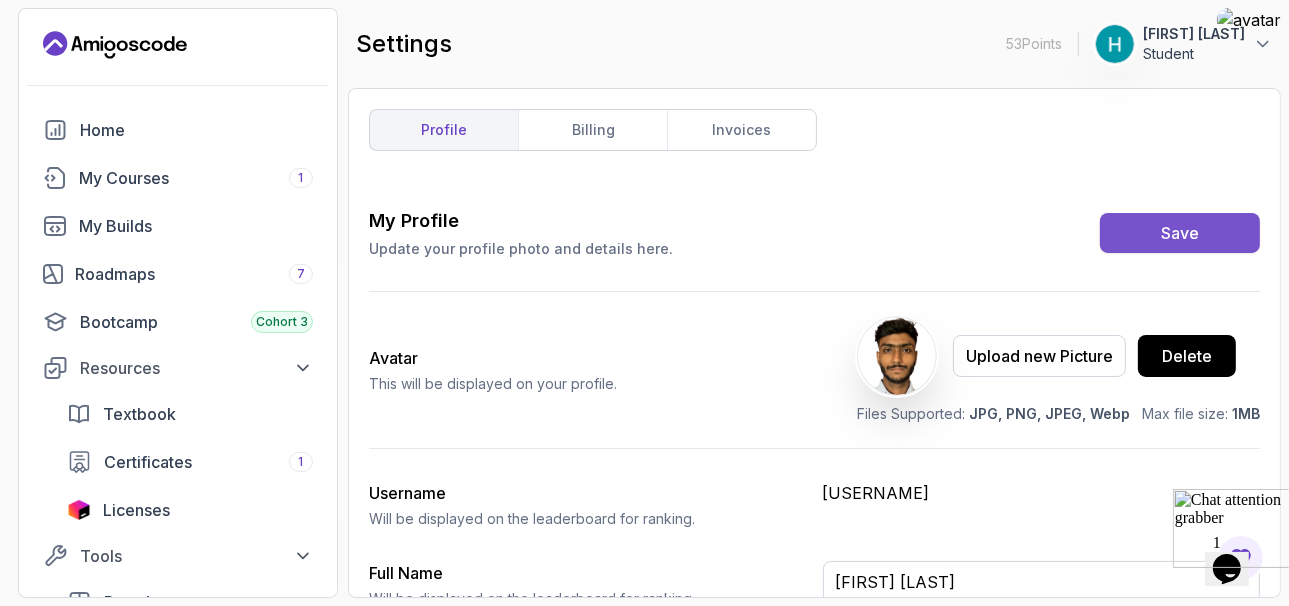 click on "Save" at bounding box center (1180, 233) 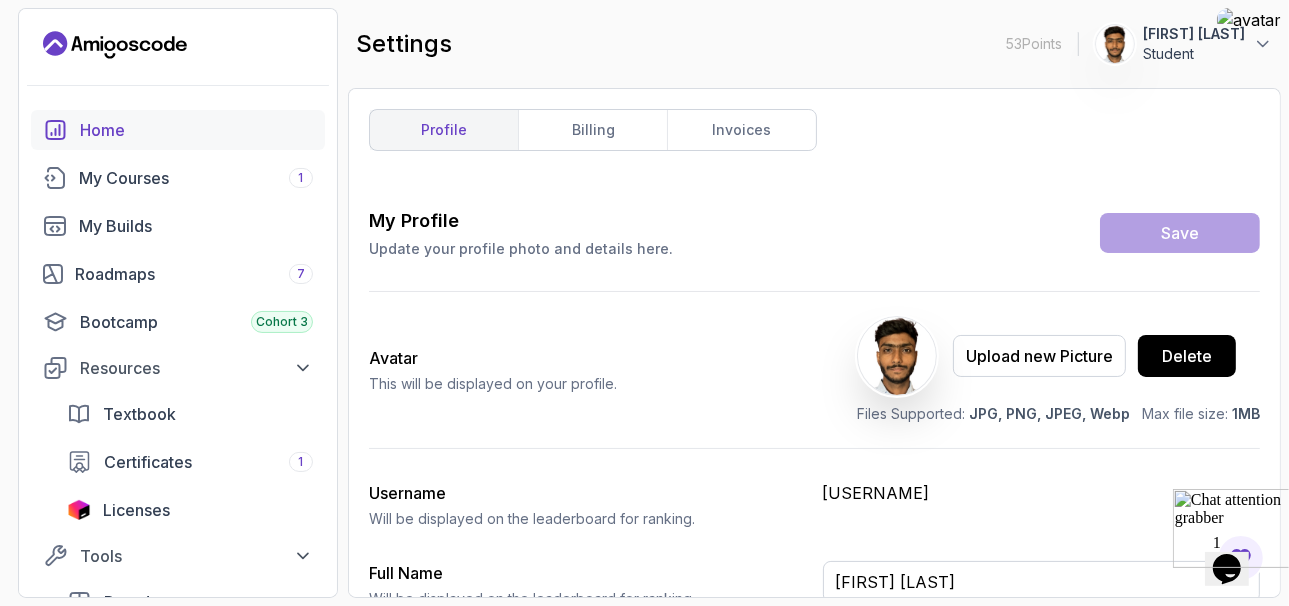 click on "Home" at bounding box center [196, 130] 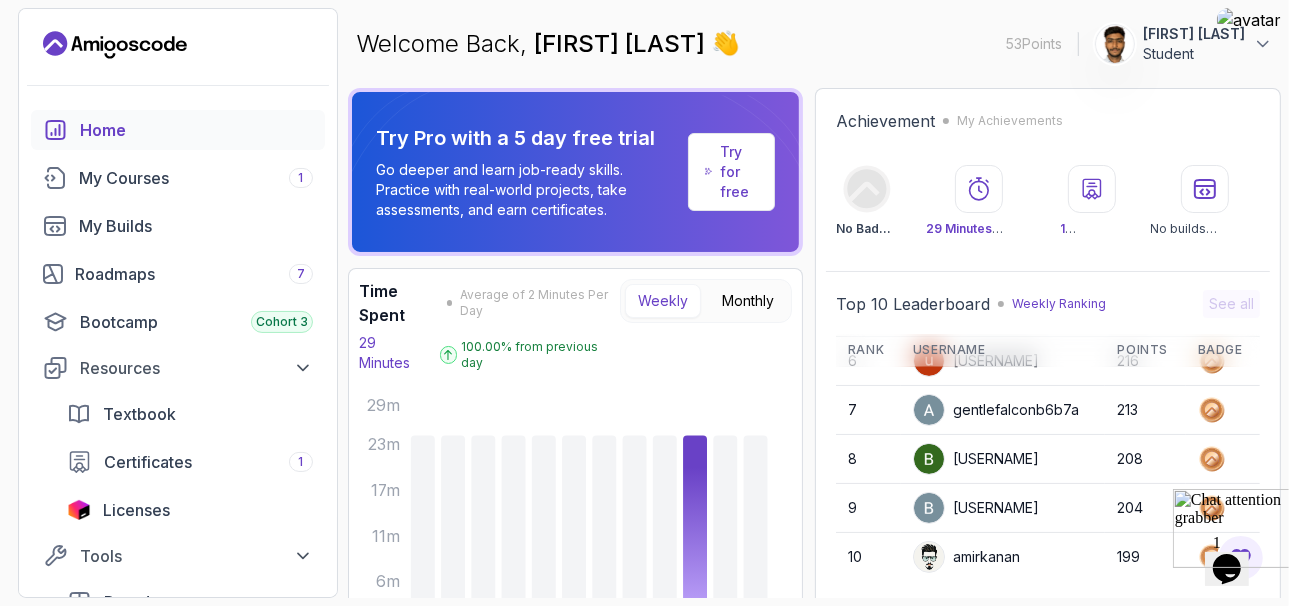 scroll, scrollTop: 278, scrollLeft: 0, axis: vertical 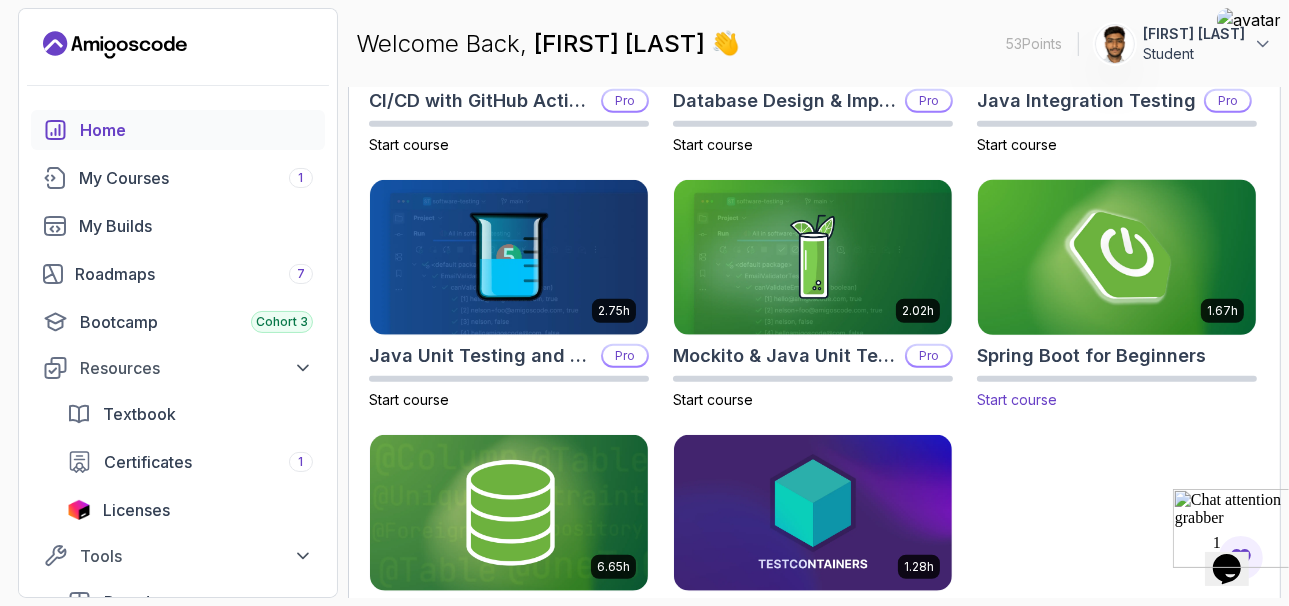 click at bounding box center (1117, 257) 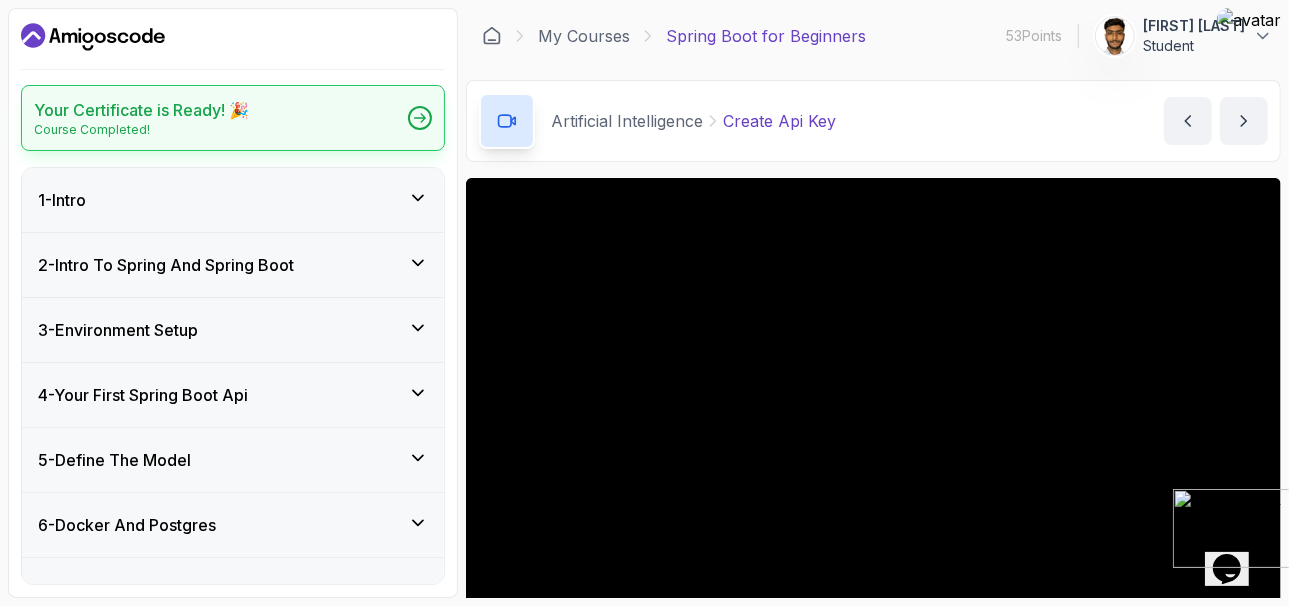 click on "Your Certificate is Ready! 🎉 Course Completed!" at bounding box center (233, 118) 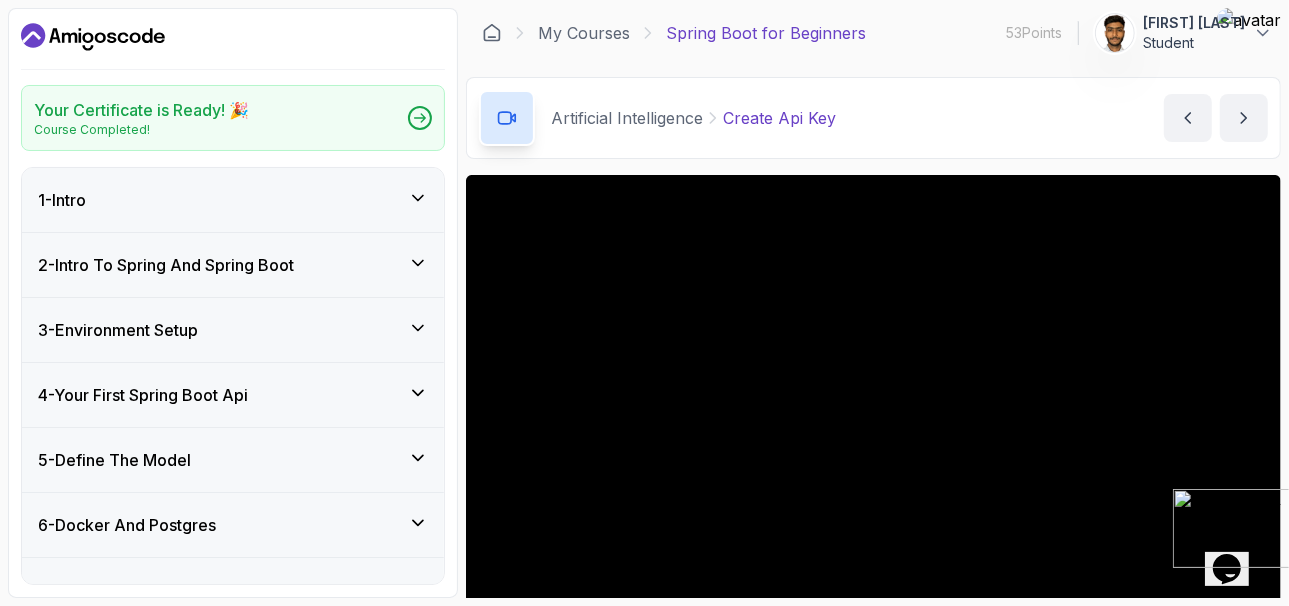 scroll, scrollTop: 0, scrollLeft: 0, axis: both 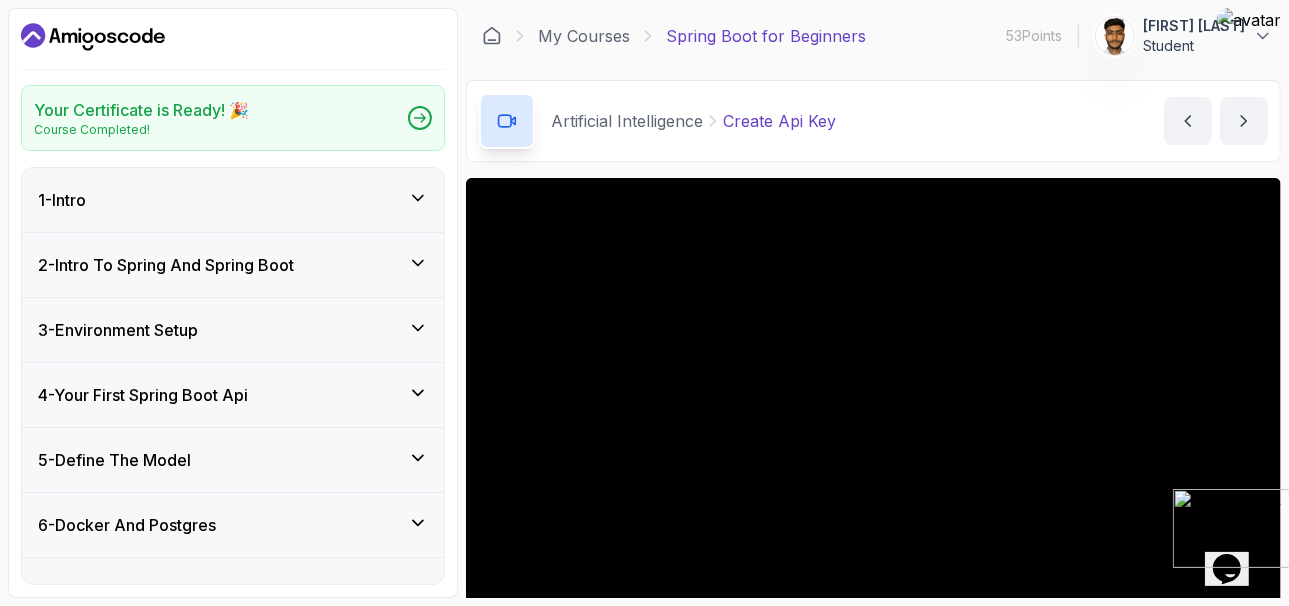 click on "Student" at bounding box center [1194, 46] 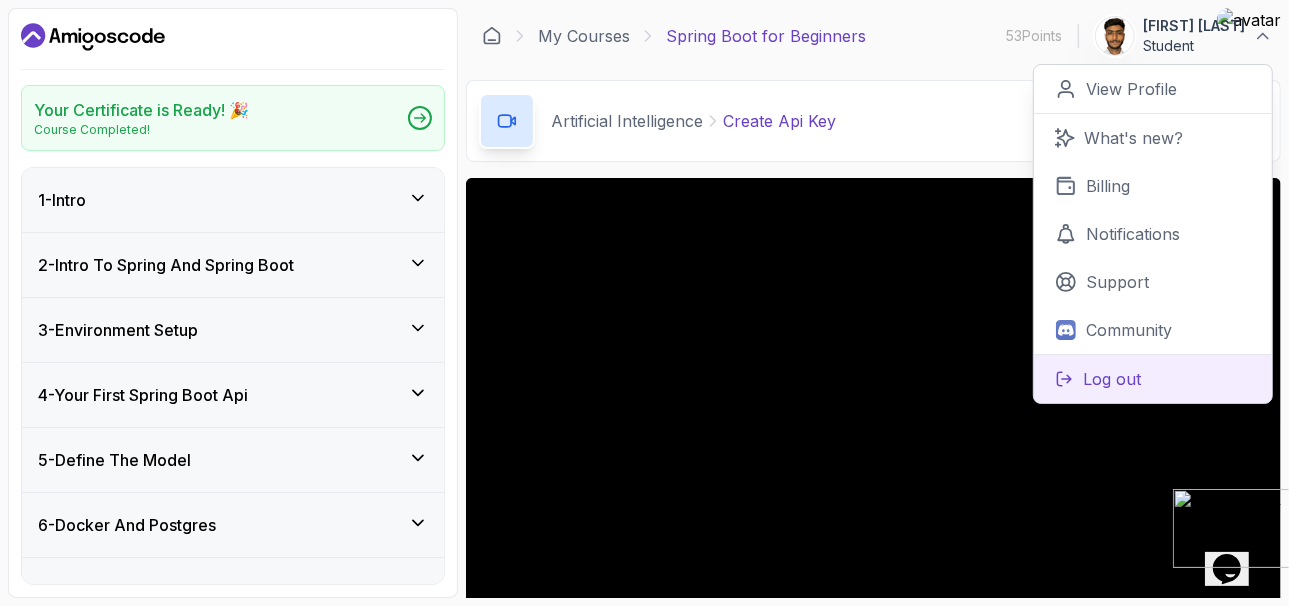 click on "Log out" at bounding box center [1112, 379] 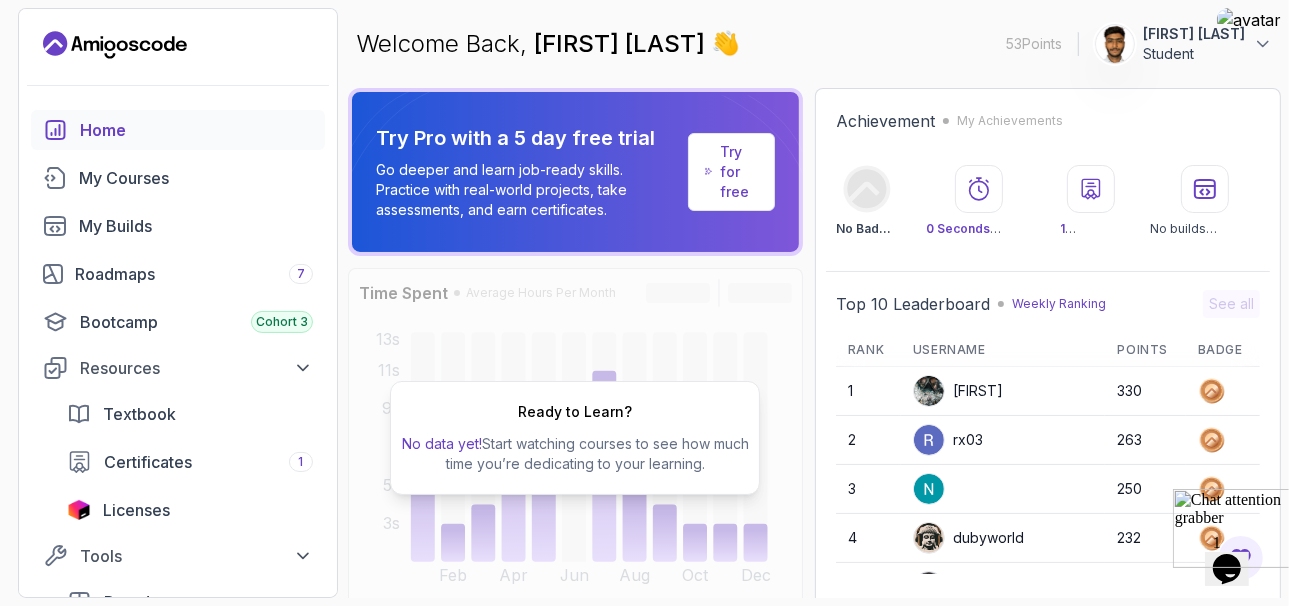 click on "[FIRST] [LAST]" at bounding box center [1194, 34] 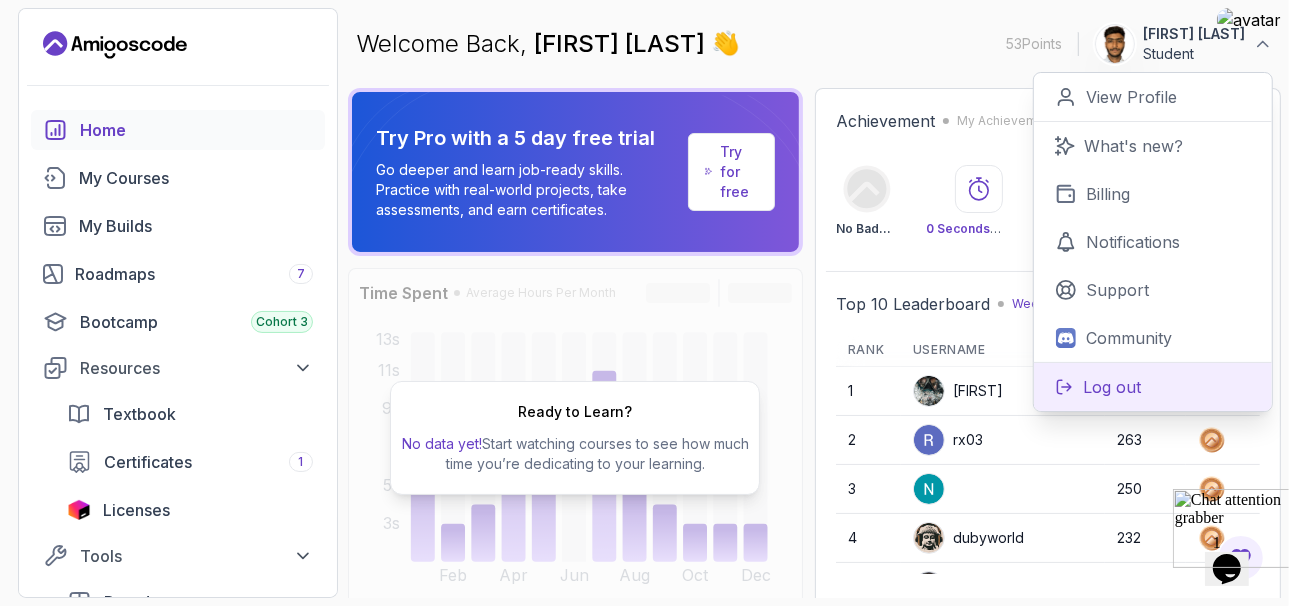 click on "Log out" at bounding box center [1112, 387] 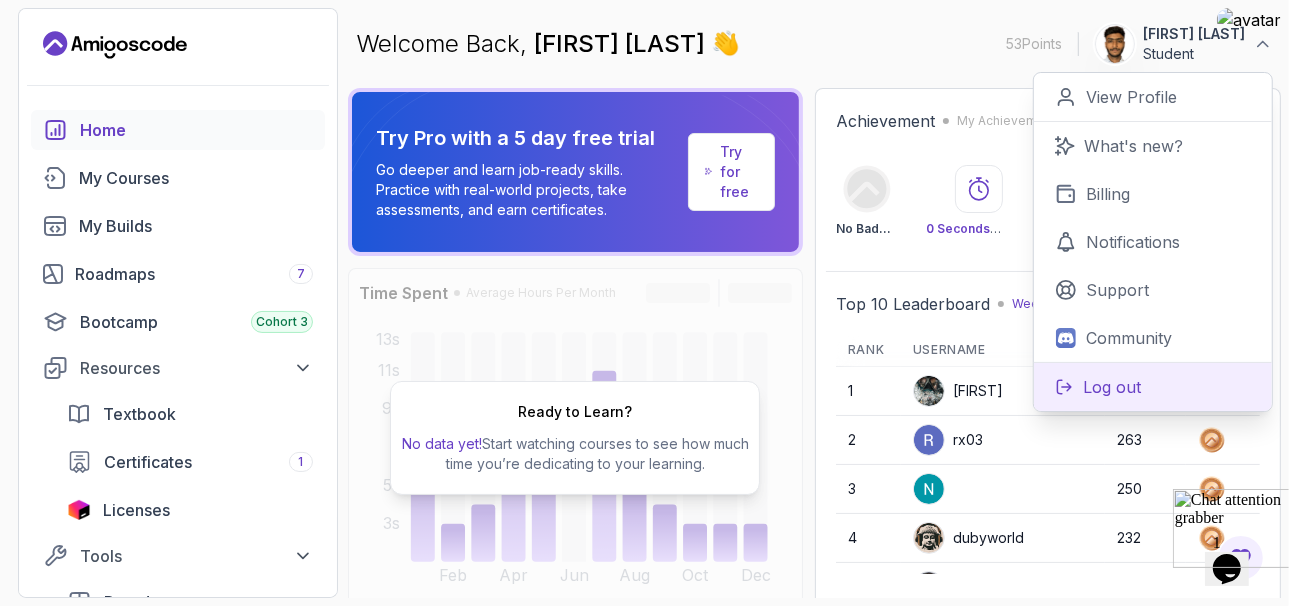 click on "Log out" at bounding box center [1112, 387] 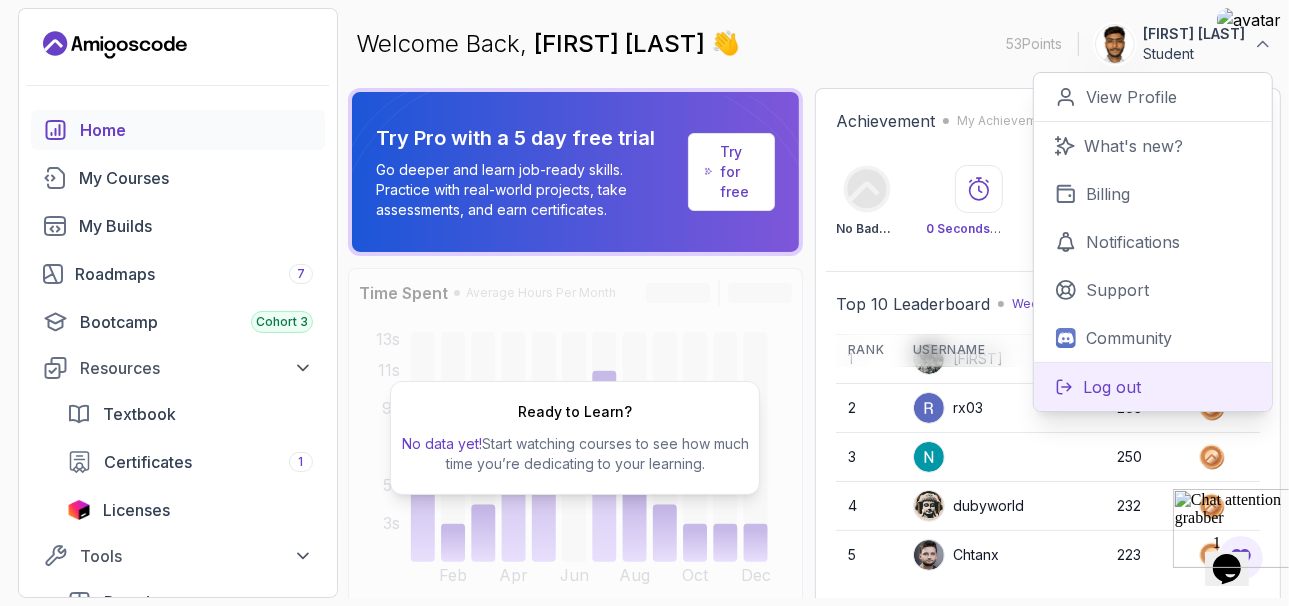 scroll, scrollTop: 66, scrollLeft: 0, axis: vertical 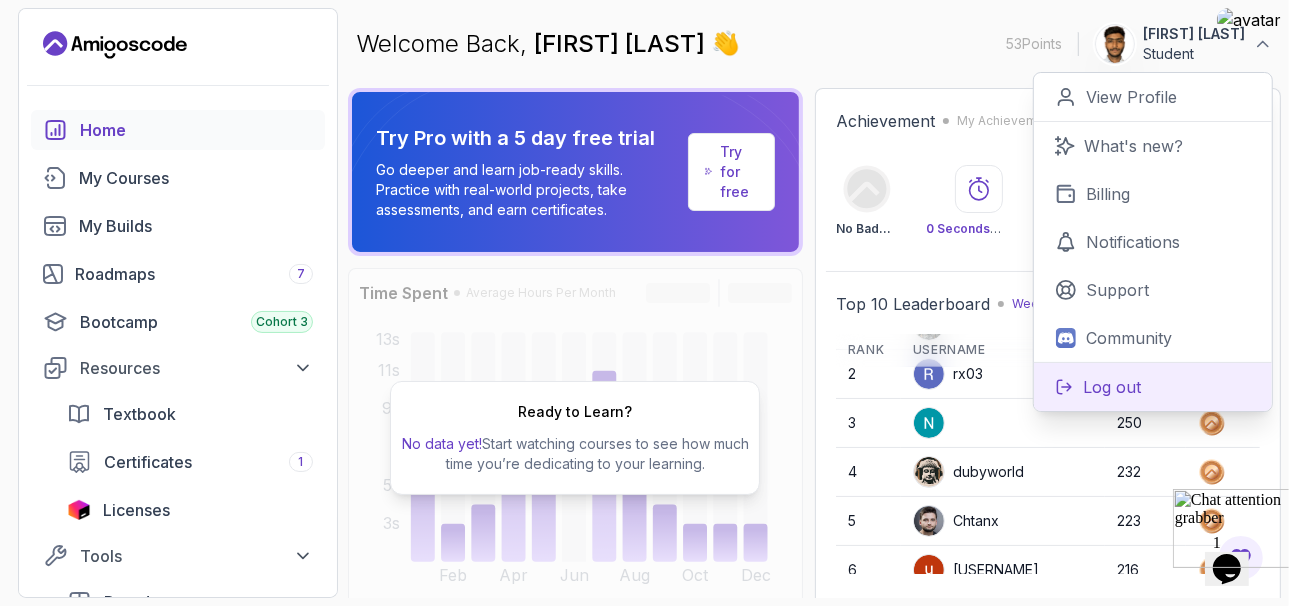 click on "Log out" at bounding box center (1112, 387) 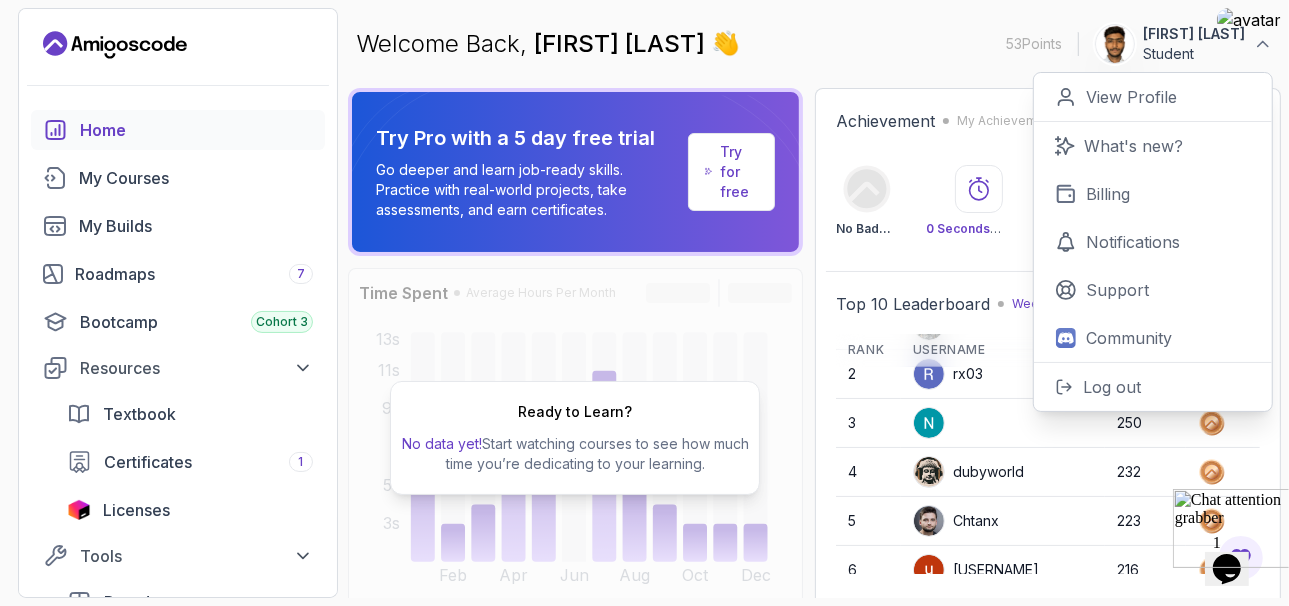 click on "Welcome Back,   Prathmesh Palkurtiwar   👋 53  Points 1 Prathmesh Palkurtiwar Student 0  Points View Profile What's new? Billing Notifications Support Community Log out" at bounding box center [814, 44] 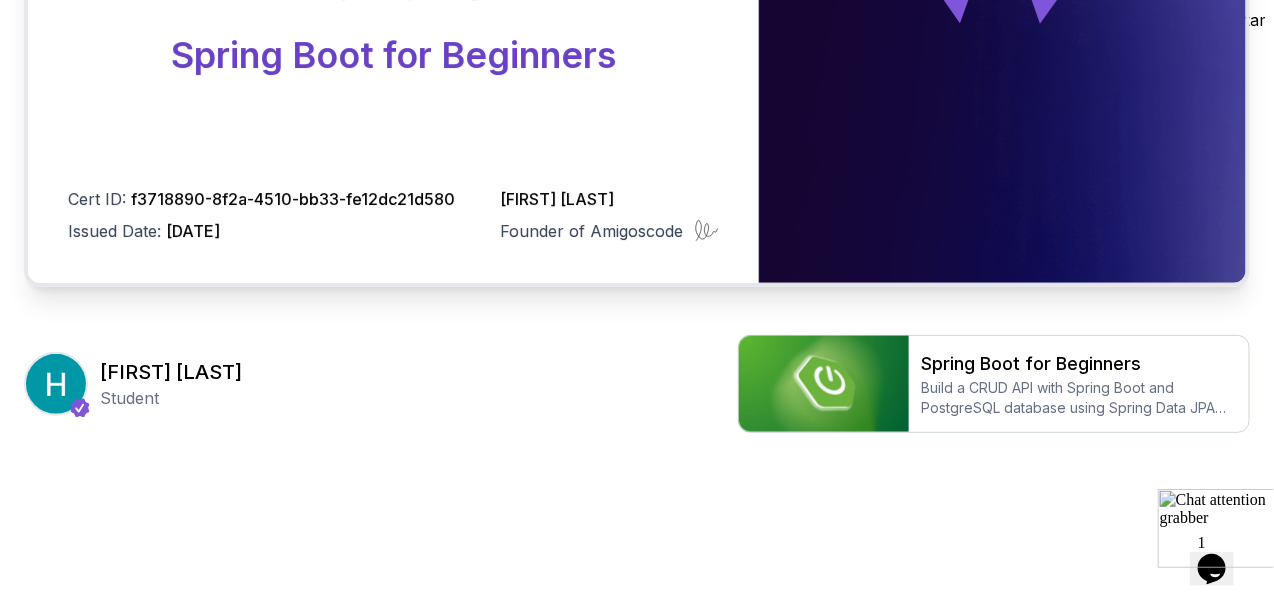 scroll, scrollTop: 657, scrollLeft: 0, axis: vertical 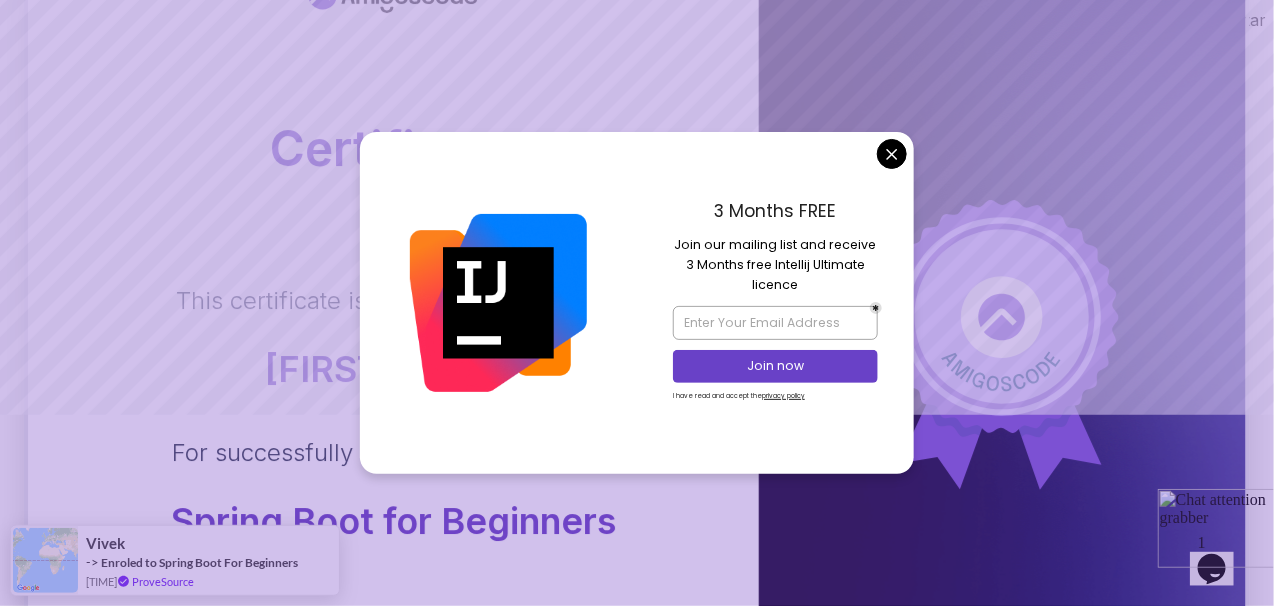 click on "Certificate This certificate is proudly presented to: Hsjsj Hshsjis For successfully completing the course: Spring Boot for Beginners Cert ID:   f3718890-8f2a-4510-bb33-fe12dc21d580 Issued Date:   2025-07-31 Nelson Djalo Founder of Amigoscode Hsjsj Hshsjis Student Spring Boot for Beginners Build a CRUD API with Spring Boot and PostgreSQL database using Spring Data JPA and Spring AI
Vivek ->   Enroled to Spring Boot For Beginners 12 hours ago     ProveSource" at bounding box center (637, 442) 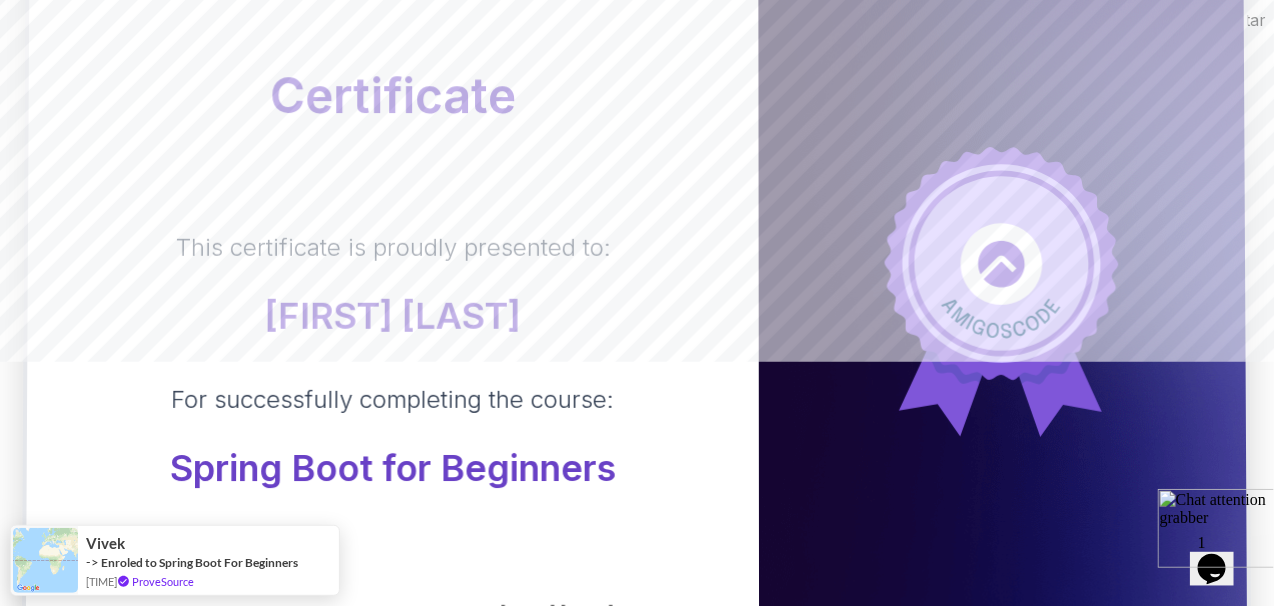 scroll, scrollTop: 266, scrollLeft: 0, axis: vertical 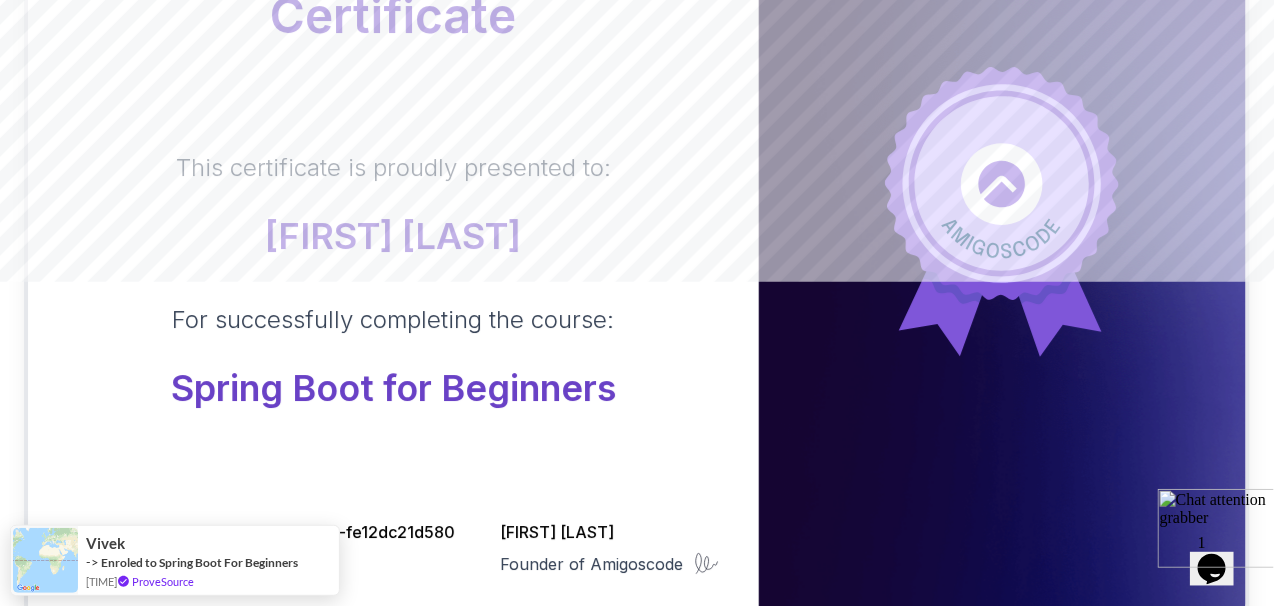 click on "Certificate This certificate is proudly presented to: Hsjsj Hshsjis For successfully completing the course: Spring Boot for Beginners Cert ID:   f3718890-8f2a-4510-bb33-fe12dc21d580 Issued Date:   2025-07-31 Nelson Djalo Founder of Amigoscode Hsjsj Hshsjis Student Spring Boot for Beginners Build a CRUD API with Spring Boot and PostgreSQL database using Spring Data JPA and Spring AI
Vivek ->   Enroled to Spring Boot For Beginners 12 hours ago     ProveSource" at bounding box center [637, 309] 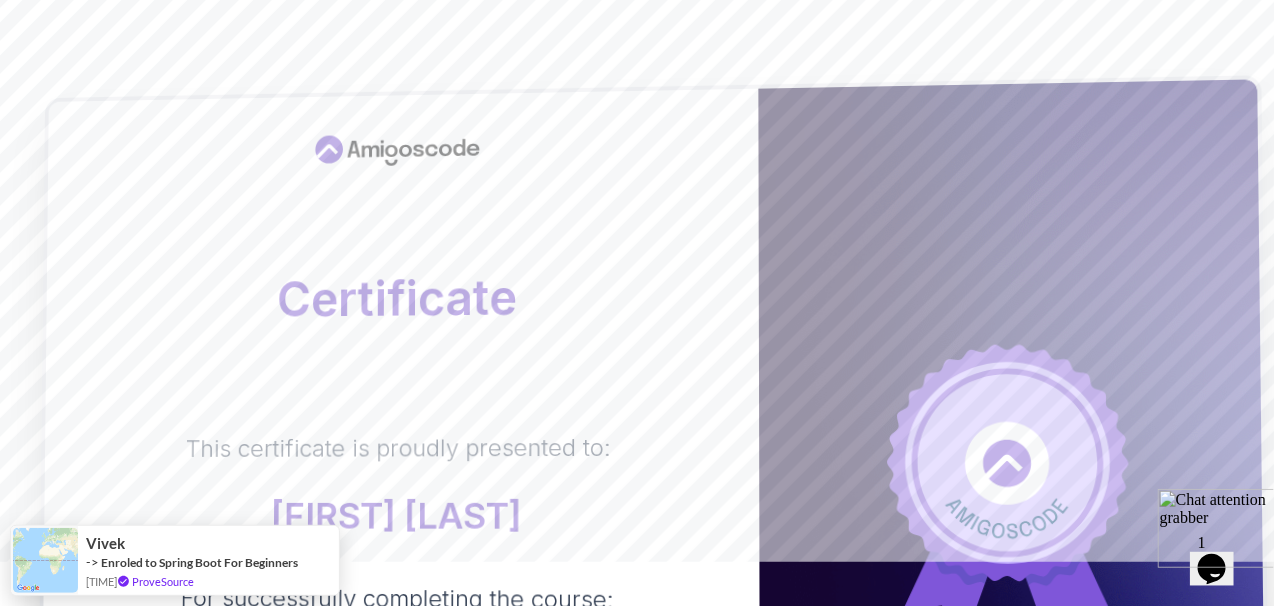 scroll, scrollTop: 0, scrollLeft: 0, axis: both 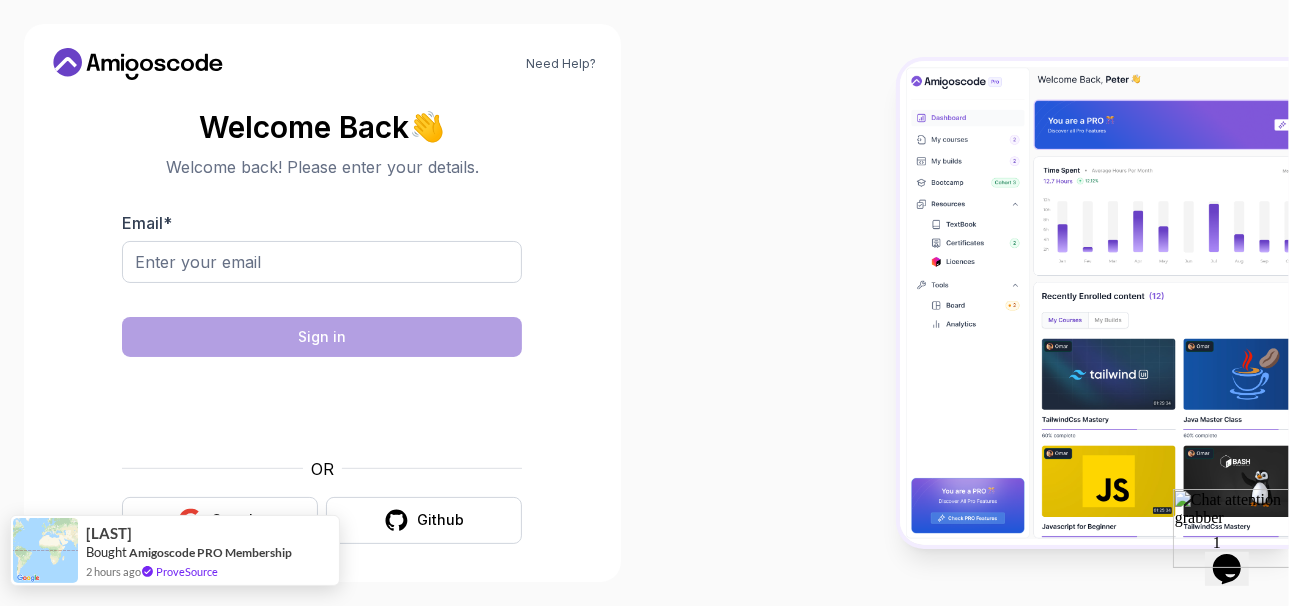 click on "[LAST] Bought Amigoscode PRO Membership [TIME] ago ProveSource" at bounding box center (212, 550) 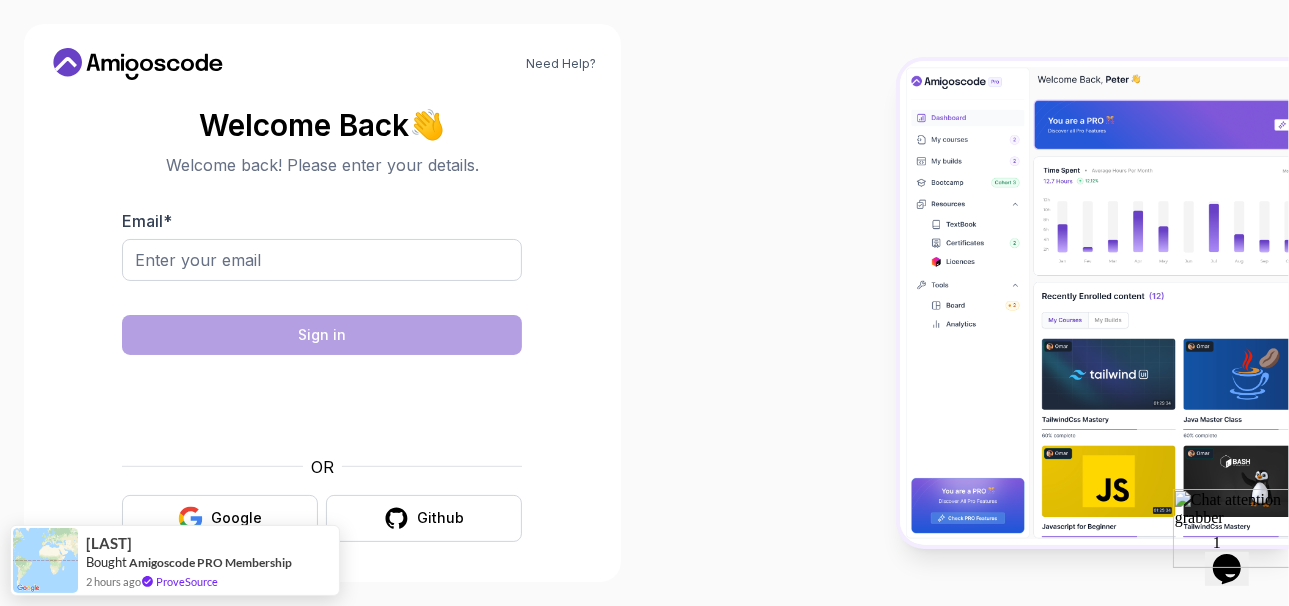scroll, scrollTop: 4, scrollLeft: 0, axis: vertical 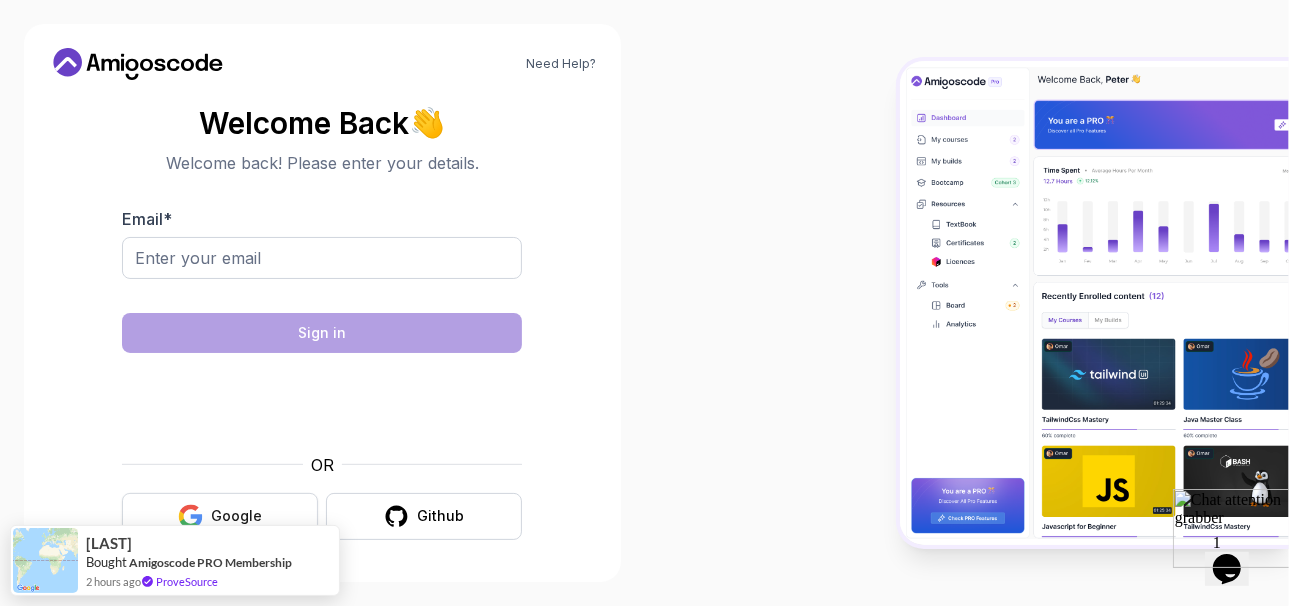 click on "Google" at bounding box center (236, 516) 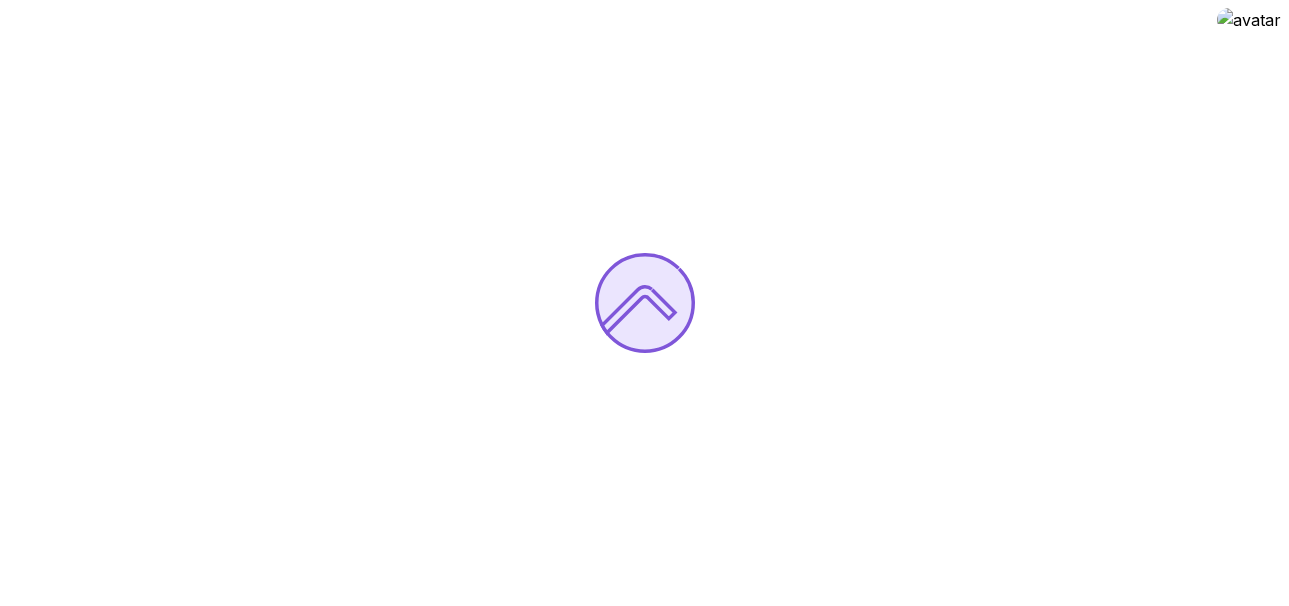 scroll, scrollTop: 0, scrollLeft: 0, axis: both 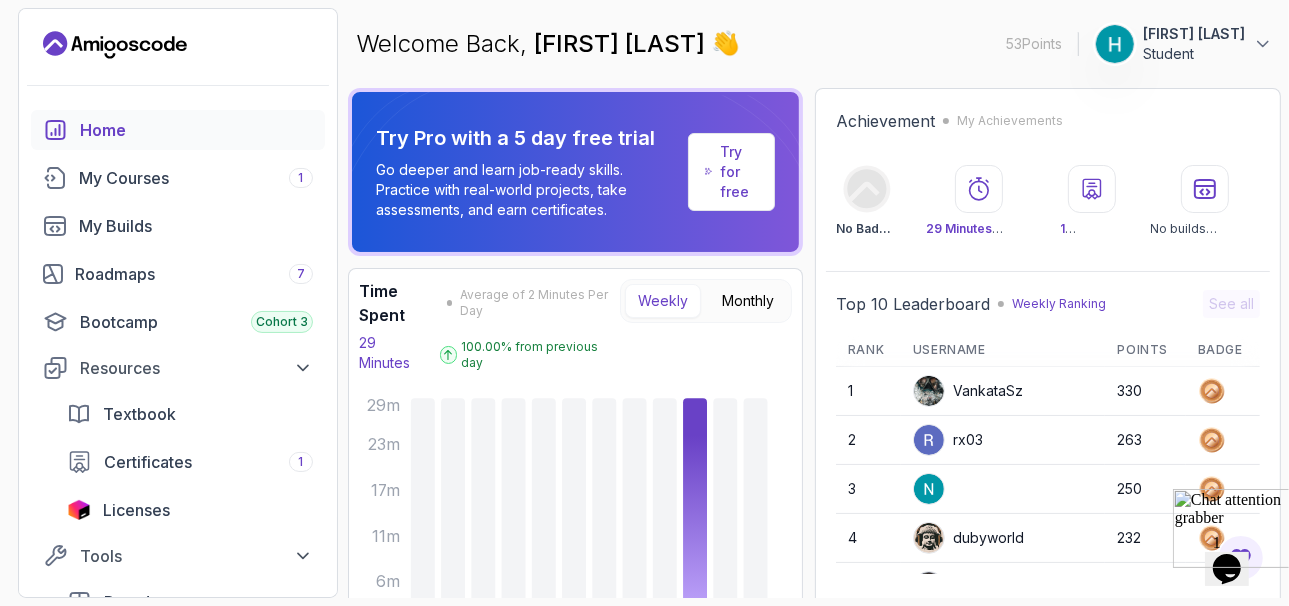 click on "[FIRST] [LAST]" at bounding box center [1194, 34] 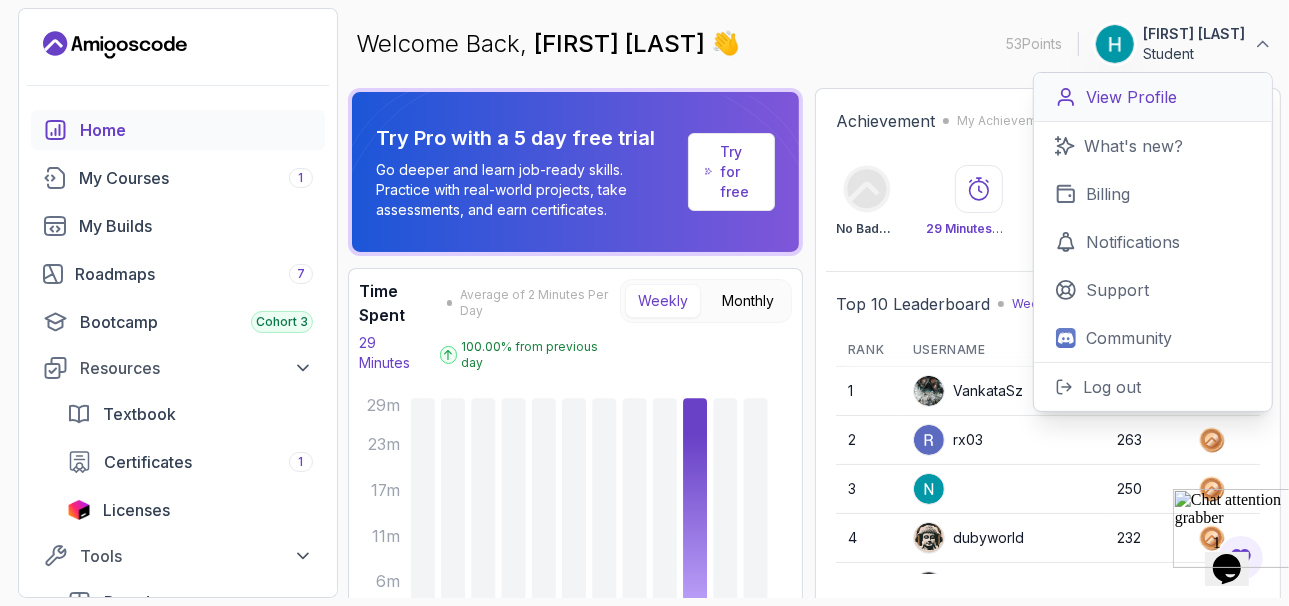 click on "View Profile" at bounding box center (1131, 97) 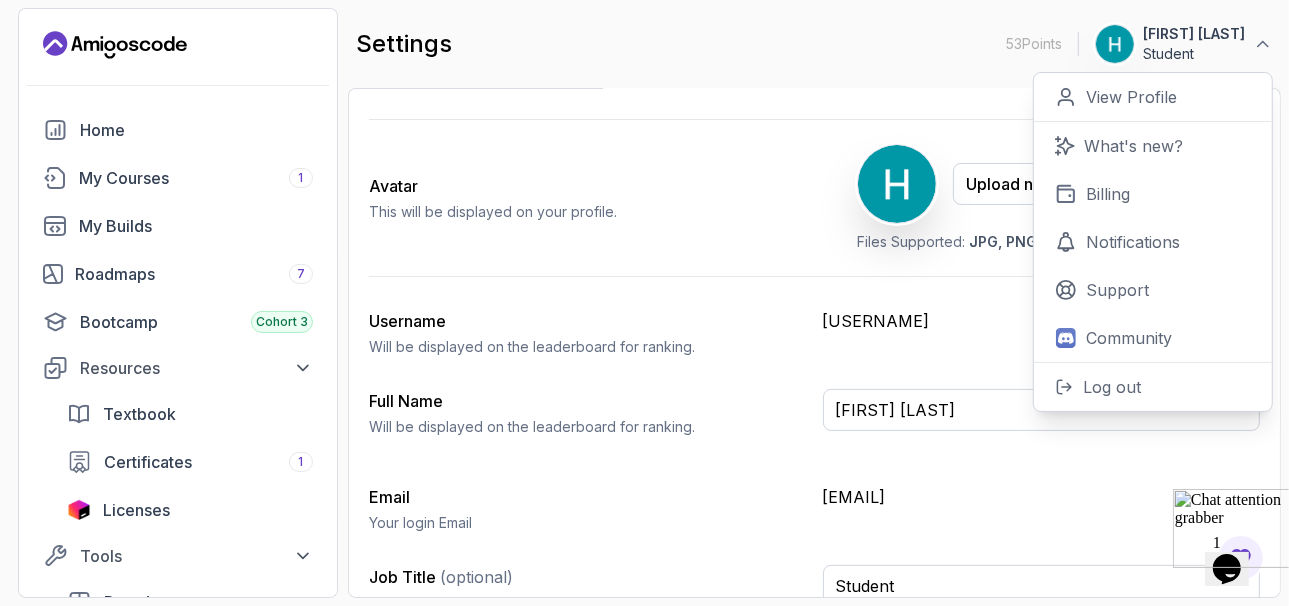 scroll, scrollTop: 200, scrollLeft: 0, axis: vertical 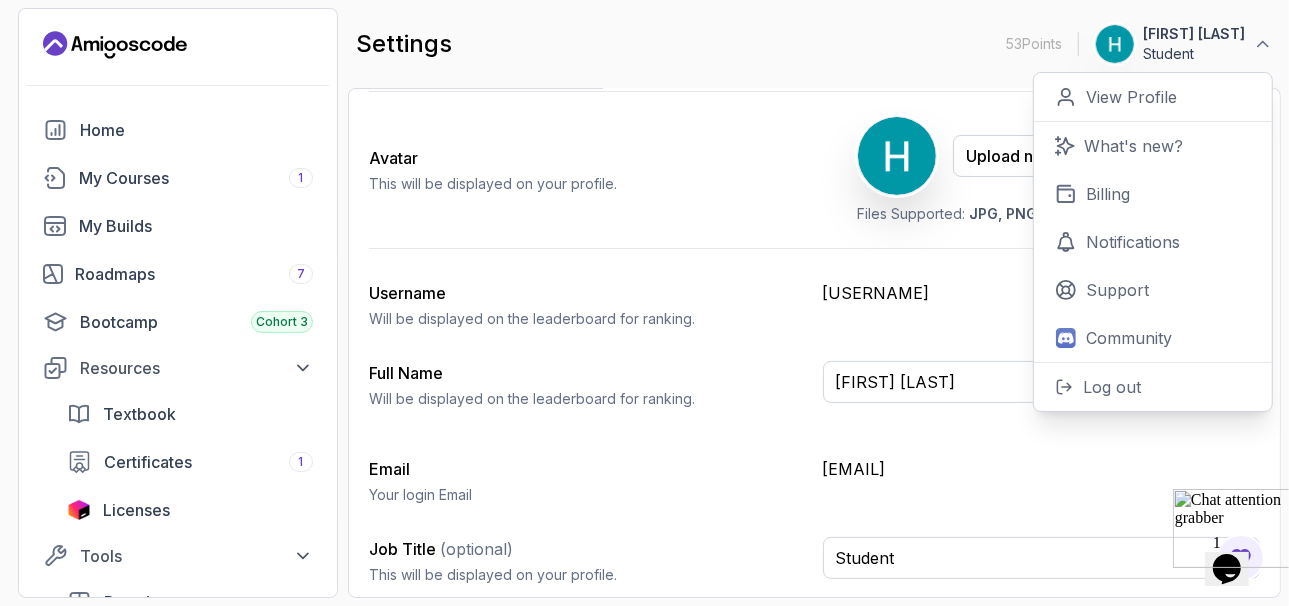 click on "My Profile Update your profile photo and details here. Save Avatar This will be displayed on your profile. Upload new Picture Delete Files Supported:   JPG, PNG, JPEG, Webp   Max file size:   1MB Username Will be displayed on the leaderboard for ranking. [USERNAME] Full Name Will be displayed on the leaderboard for ranking. [FIRST] [LAST] Email Your login Email [EMAIL] Job Title   (optional) This will be displayed on your profile. [JOB TITLE]" at bounding box center [814, 304] 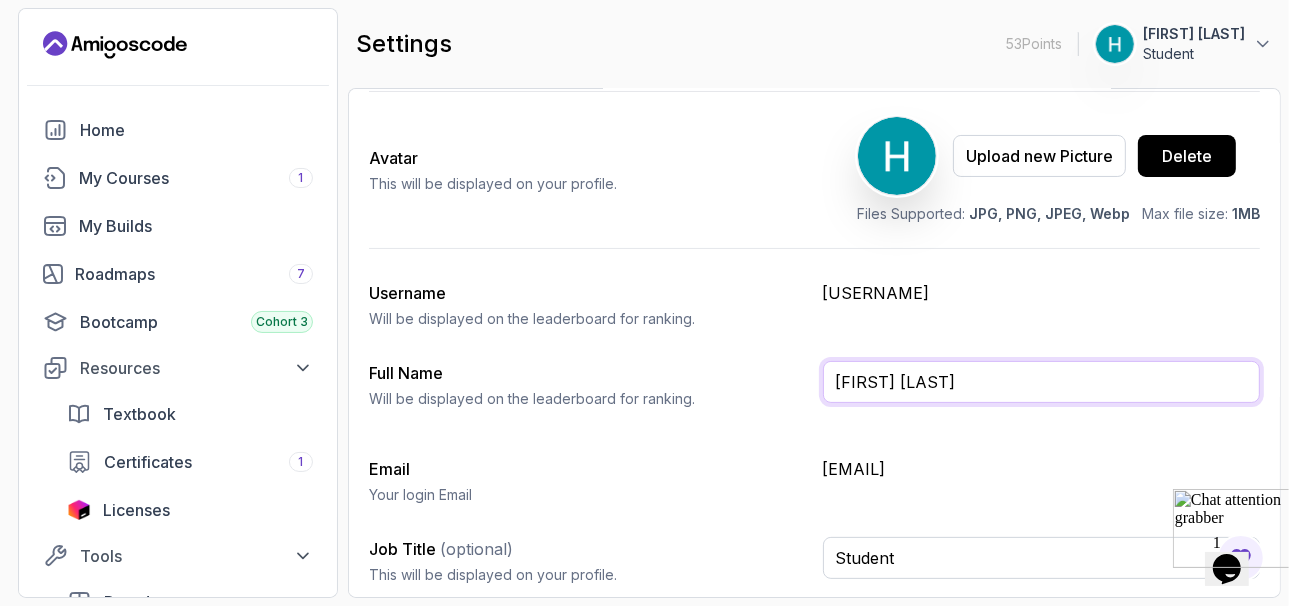 drag, startPoint x: 977, startPoint y: 387, endPoint x: 785, endPoint y: 415, distance: 194.03093 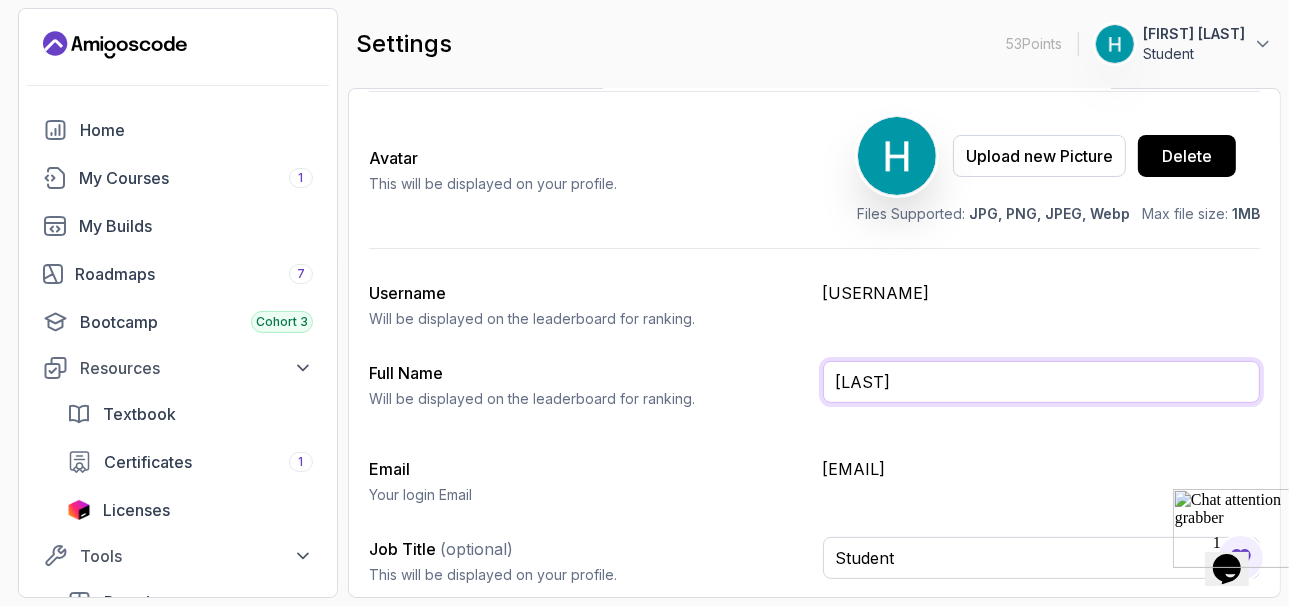 type on "[FIRST] [LAST]" 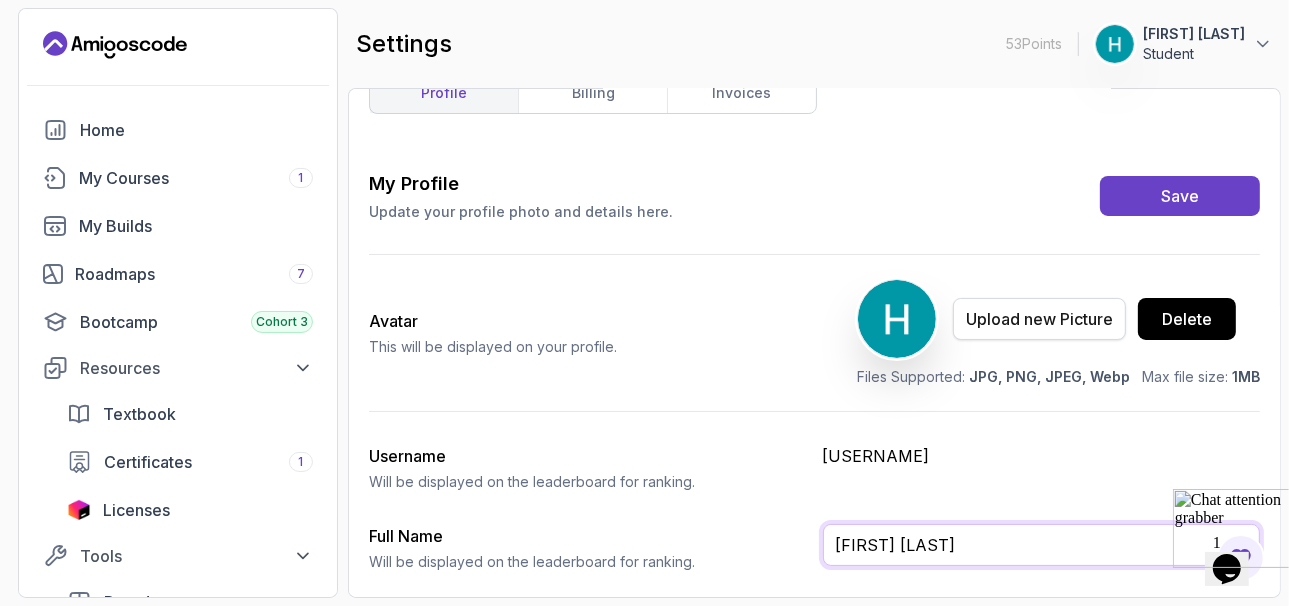 scroll, scrollTop: 0, scrollLeft: 0, axis: both 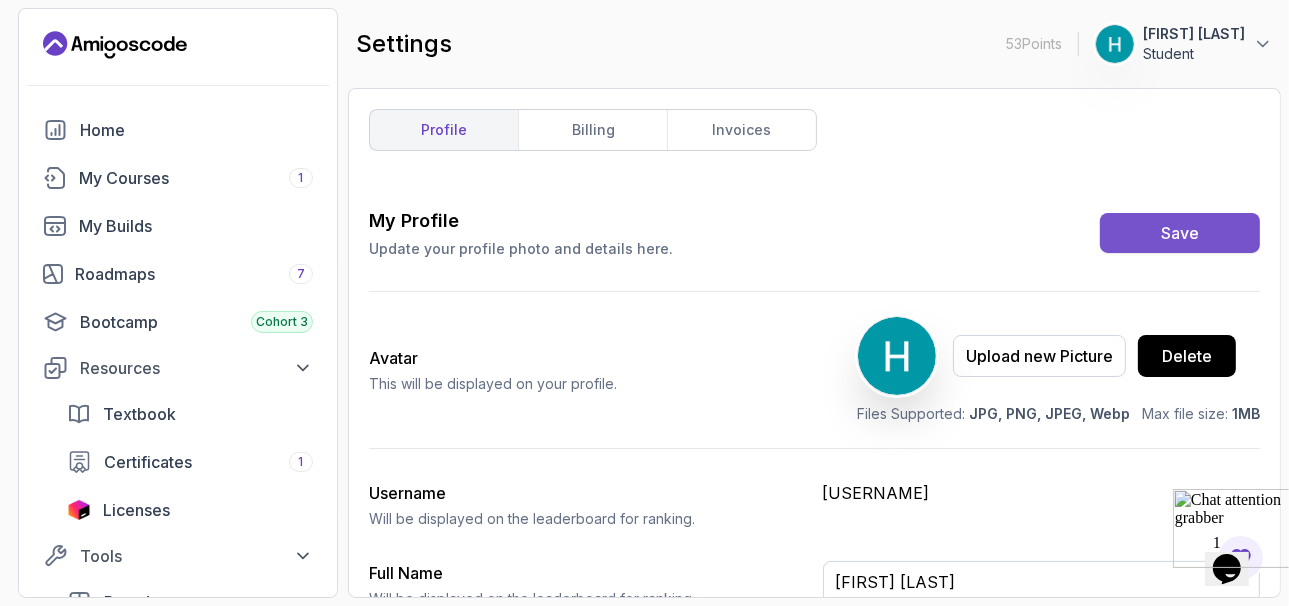 click on "Save" at bounding box center [1180, 233] 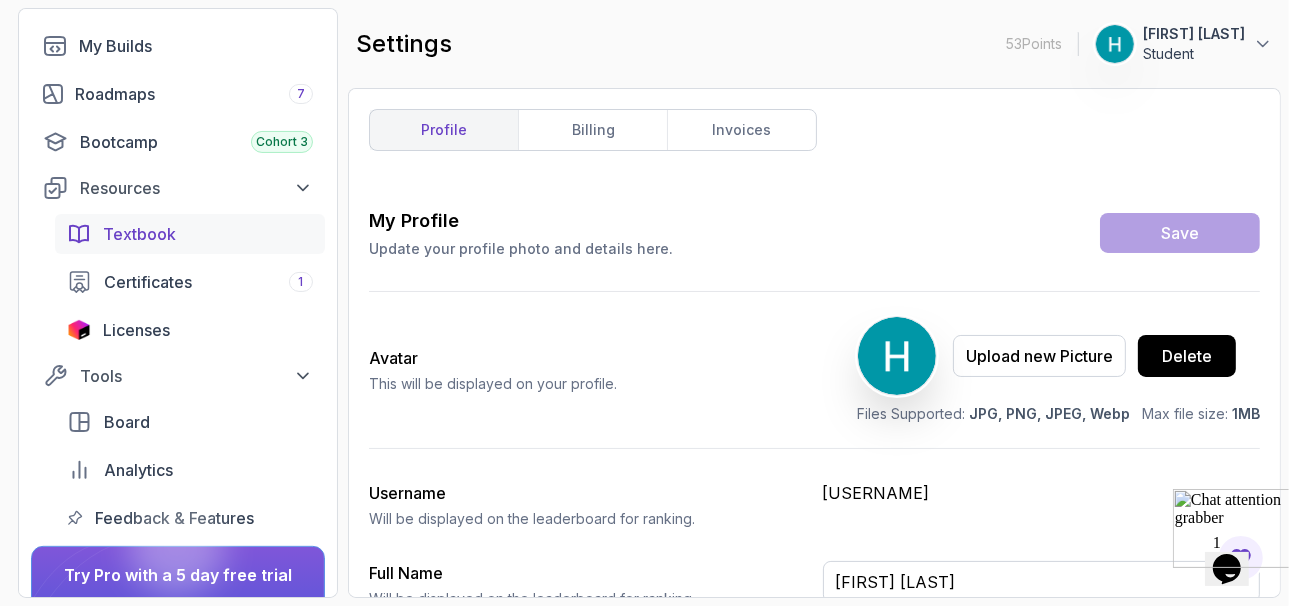 scroll, scrollTop: 266, scrollLeft: 0, axis: vertical 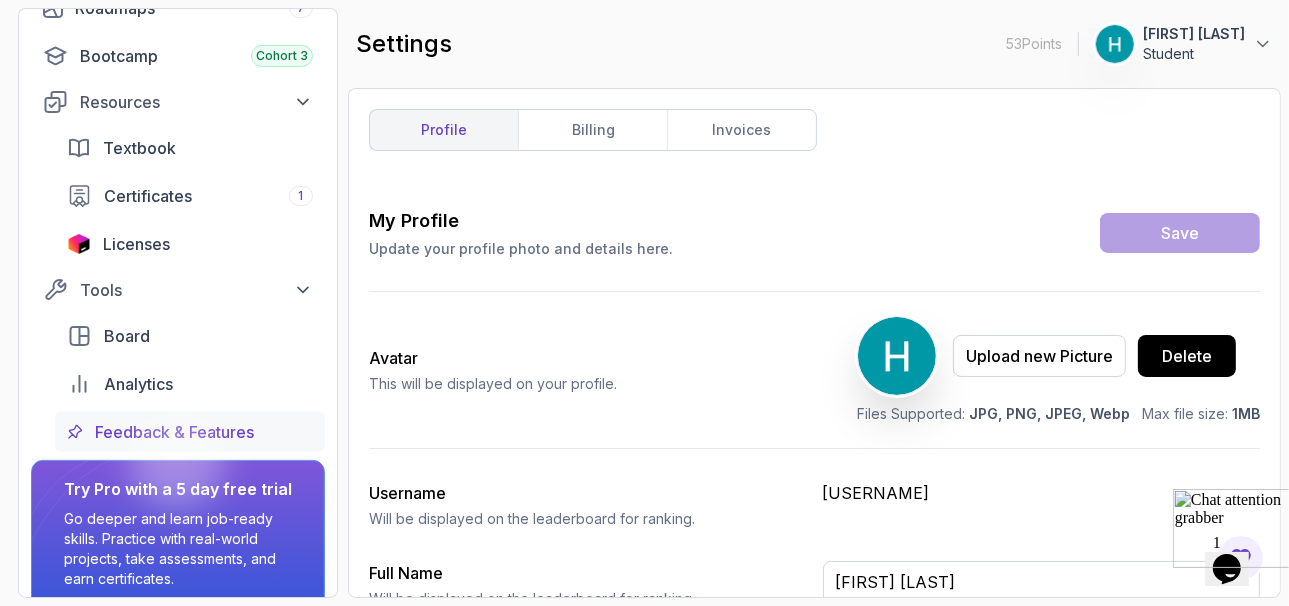 click on "Feedback & Features" at bounding box center (174, 432) 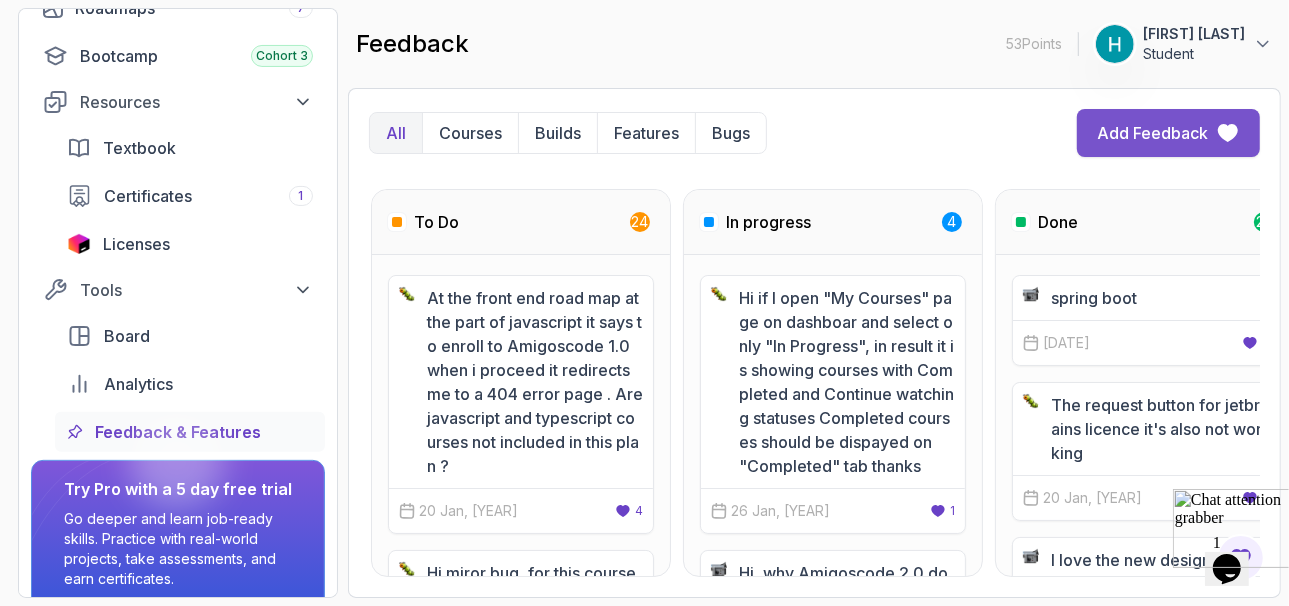 click on "Add Feedback" at bounding box center [1168, 133] 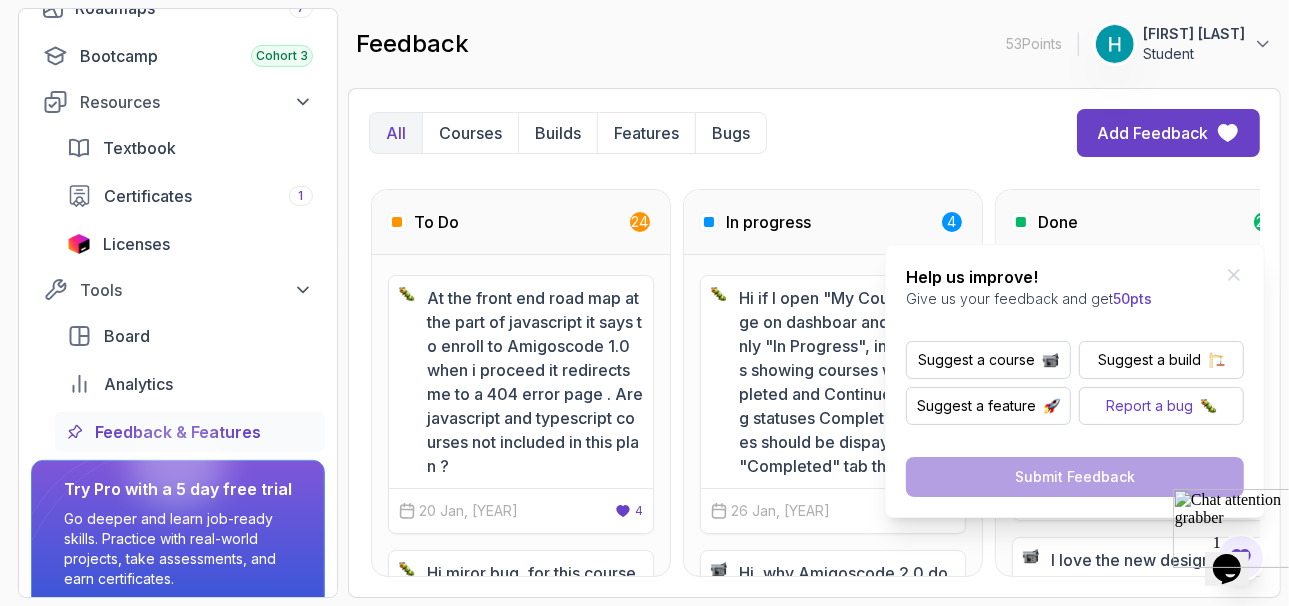 click on "Report a bug" at bounding box center [1149, 406] 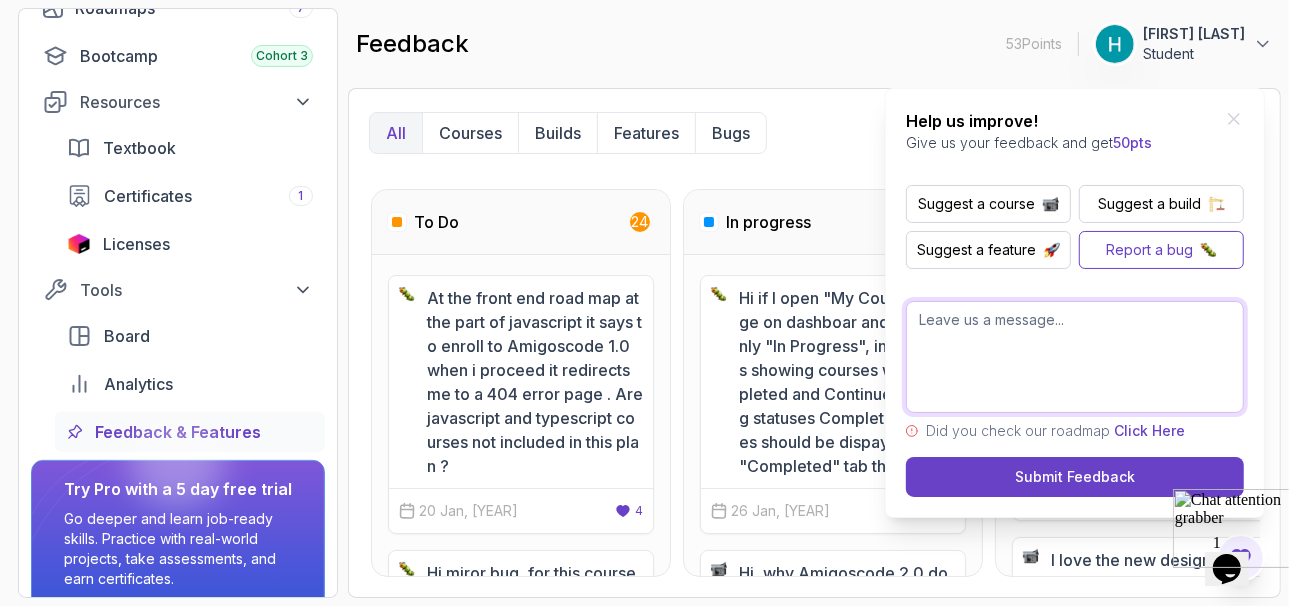 click at bounding box center (1075, 357) 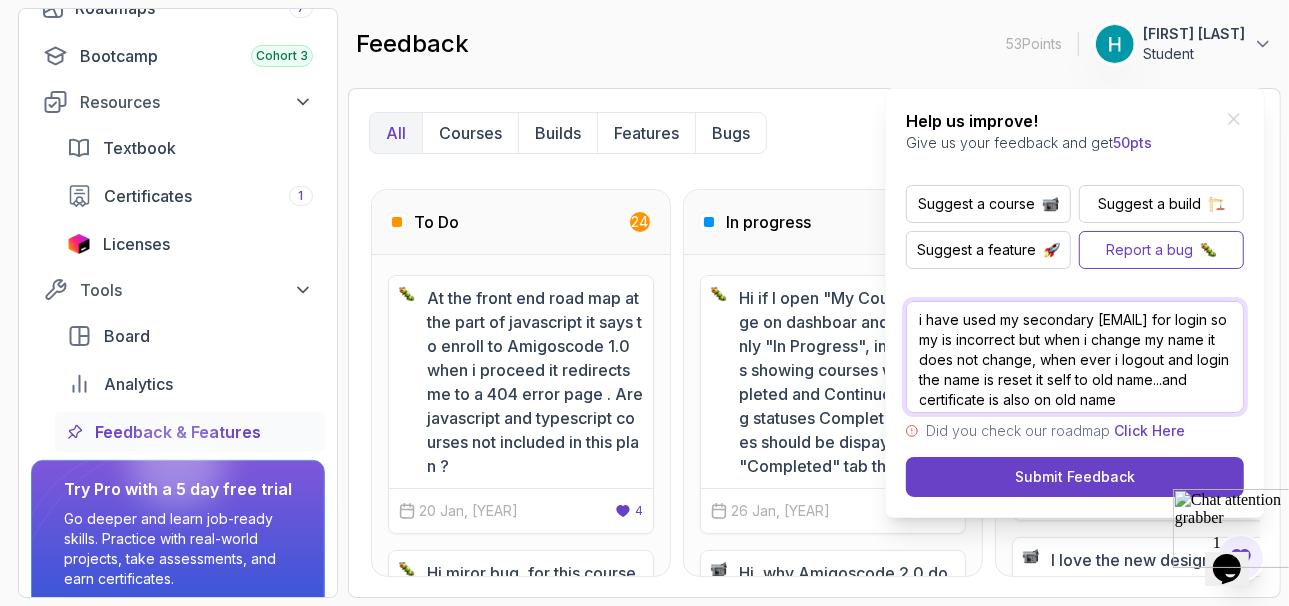 scroll, scrollTop: 15, scrollLeft: 0, axis: vertical 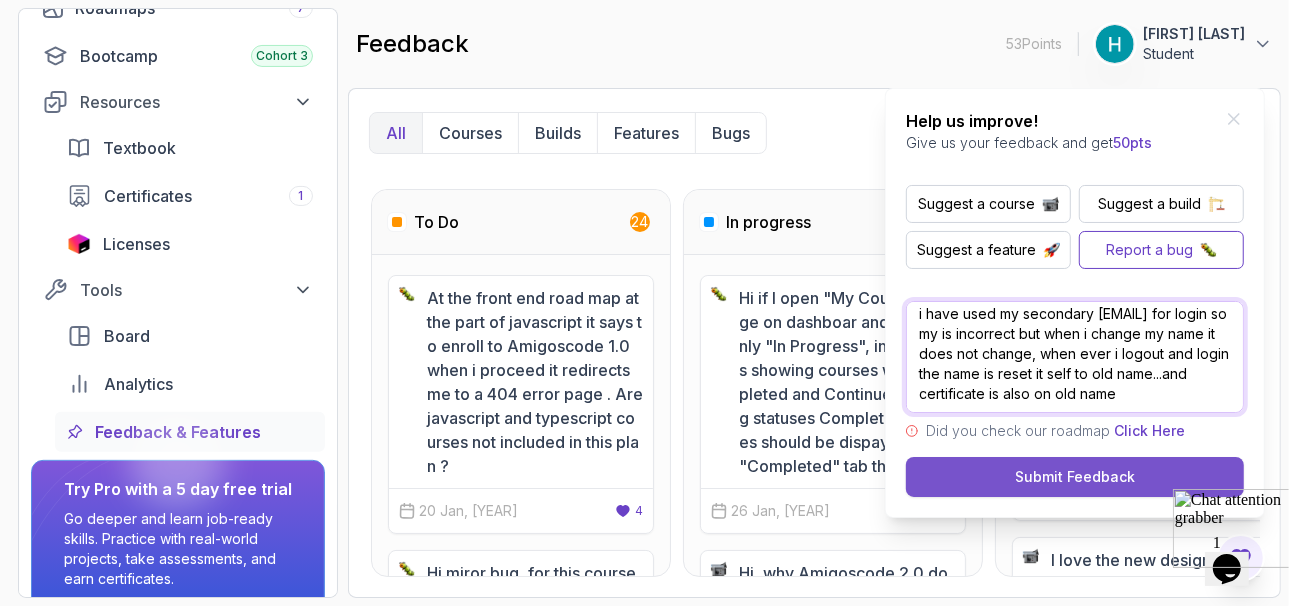 type on "i have used my secondary gmail for login so my is incorrect but when i change my name it does not change, when ever i logout and login the name is reset it self to old name...and certificate is also on old name" 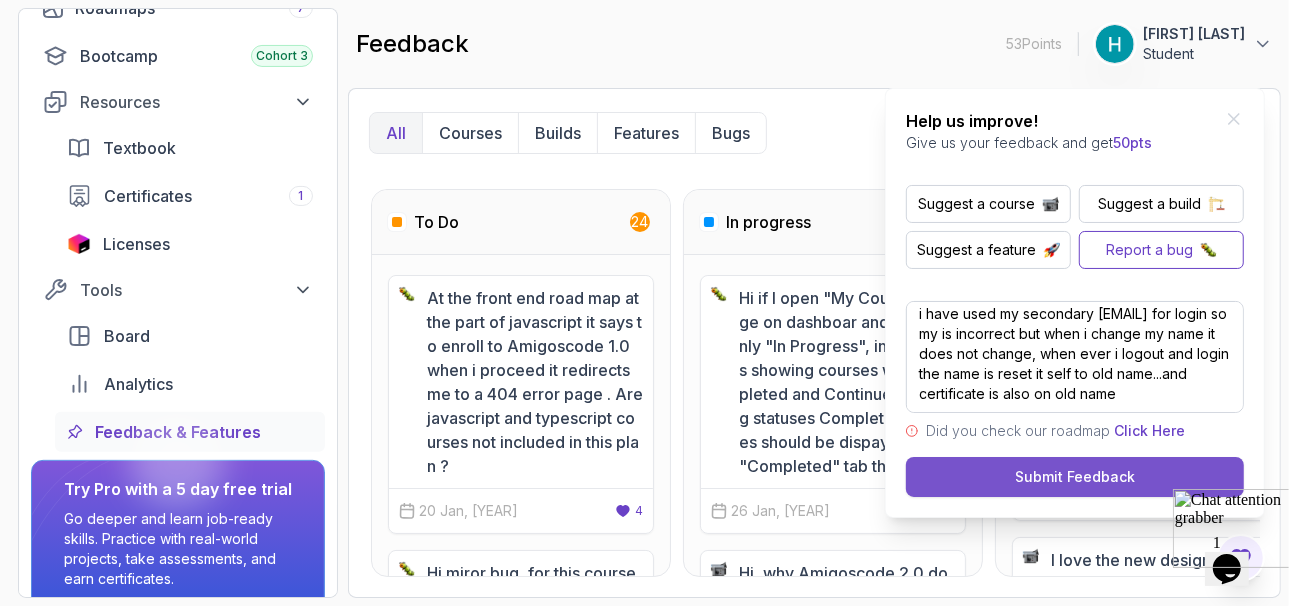 click on "Submit Feedback" at bounding box center [1075, 477] 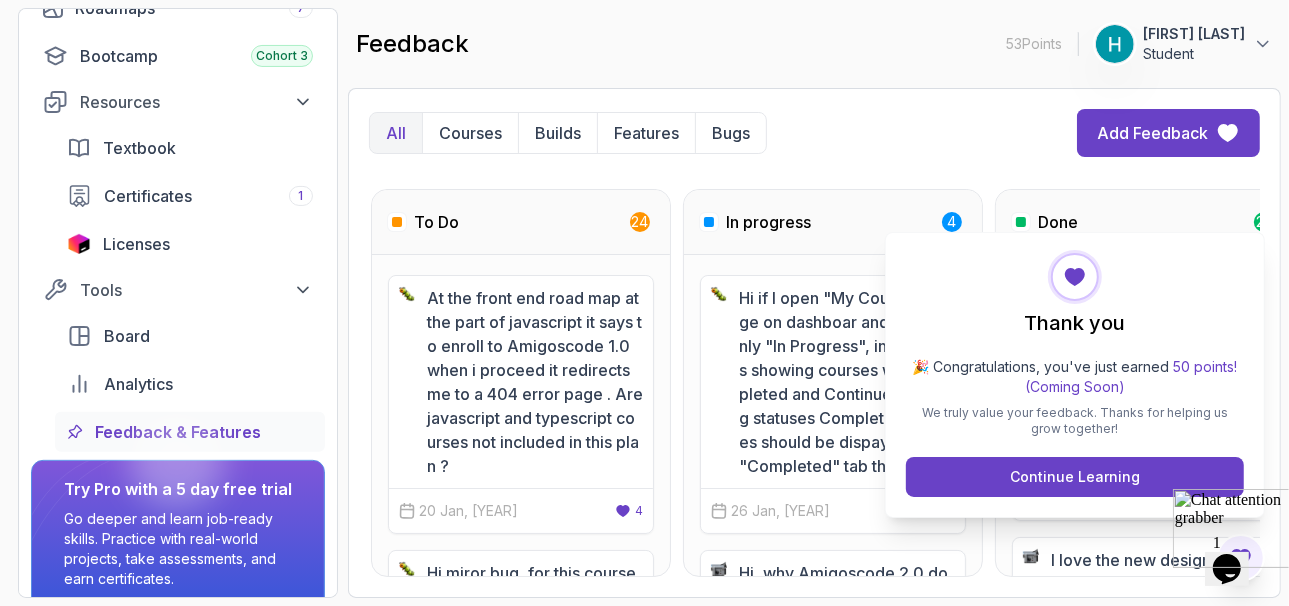 click on "All Courses Builds Features Bugs Add Feedback" at bounding box center (814, 133) 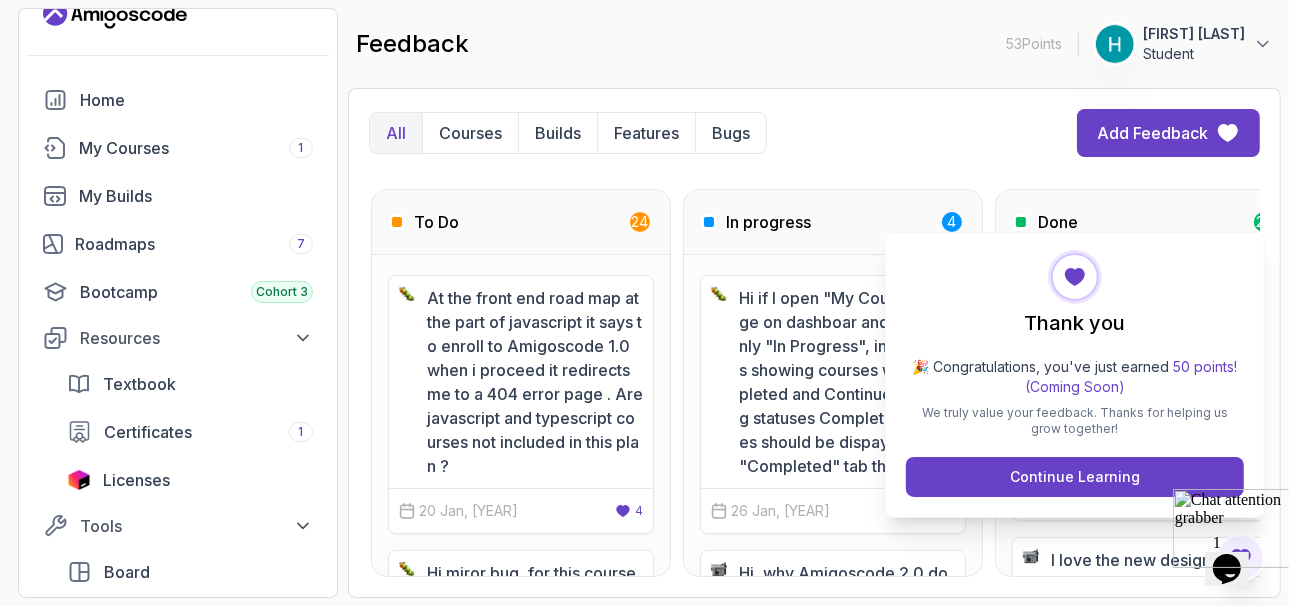 scroll, scrollTop: 0, scrollLeft: 0, axis: both 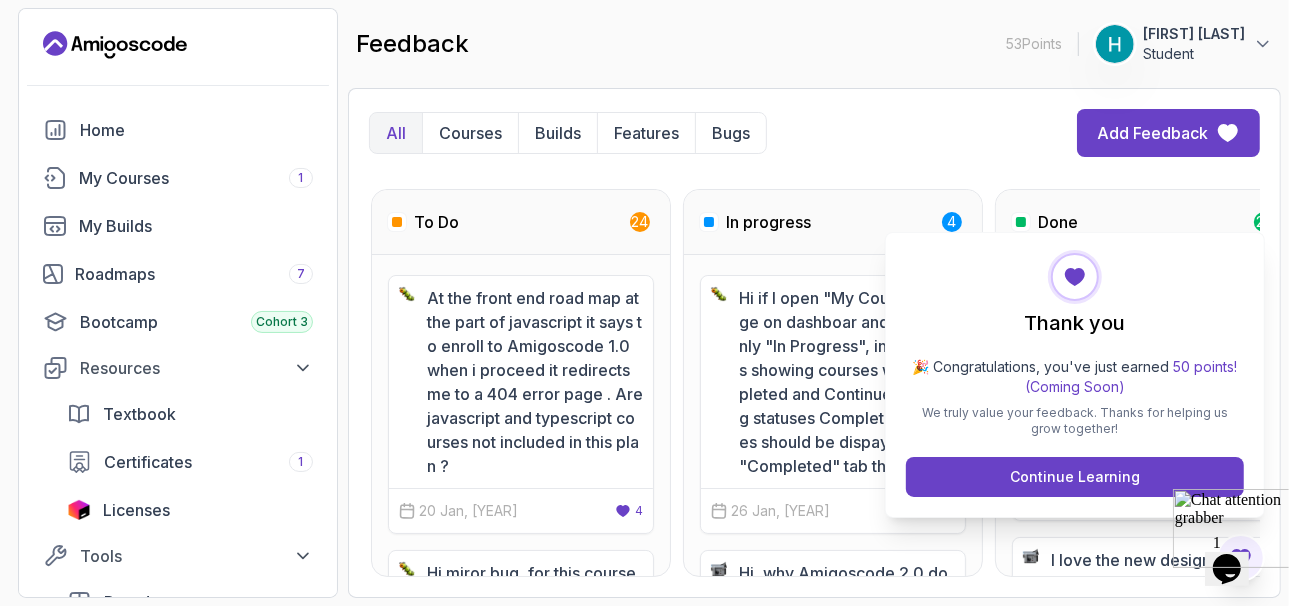 click on "[FIRST] [LAST]" at bounding box center (1194, 34) 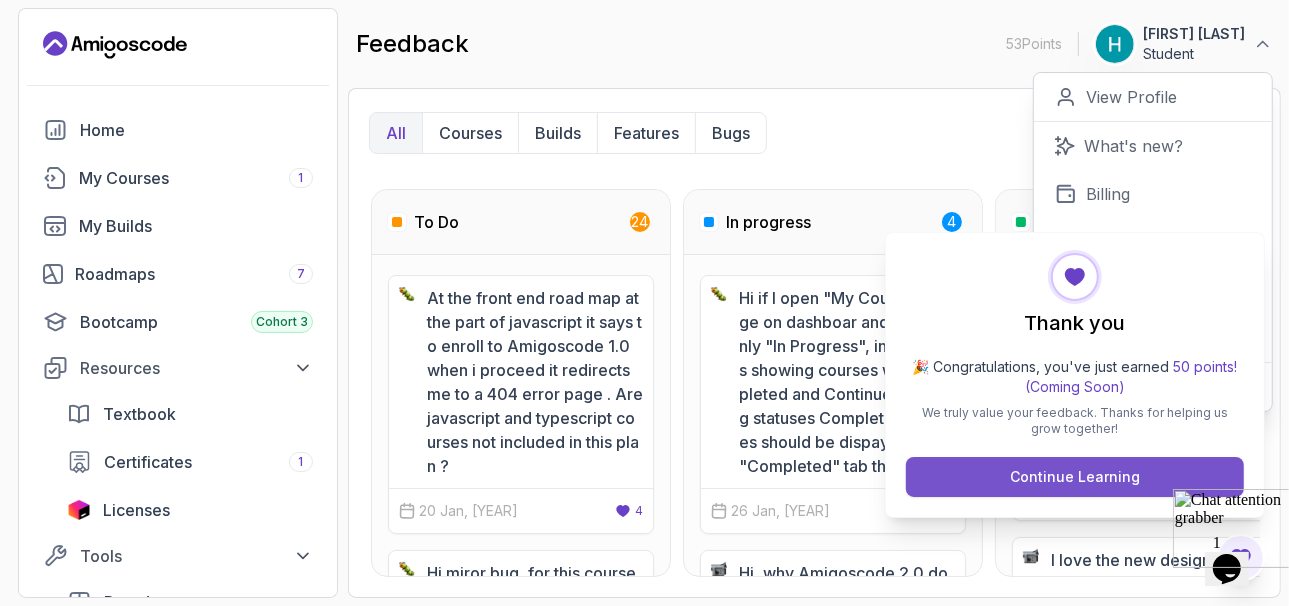 click on "Continue Learning" at bounding box center [1075, 477] 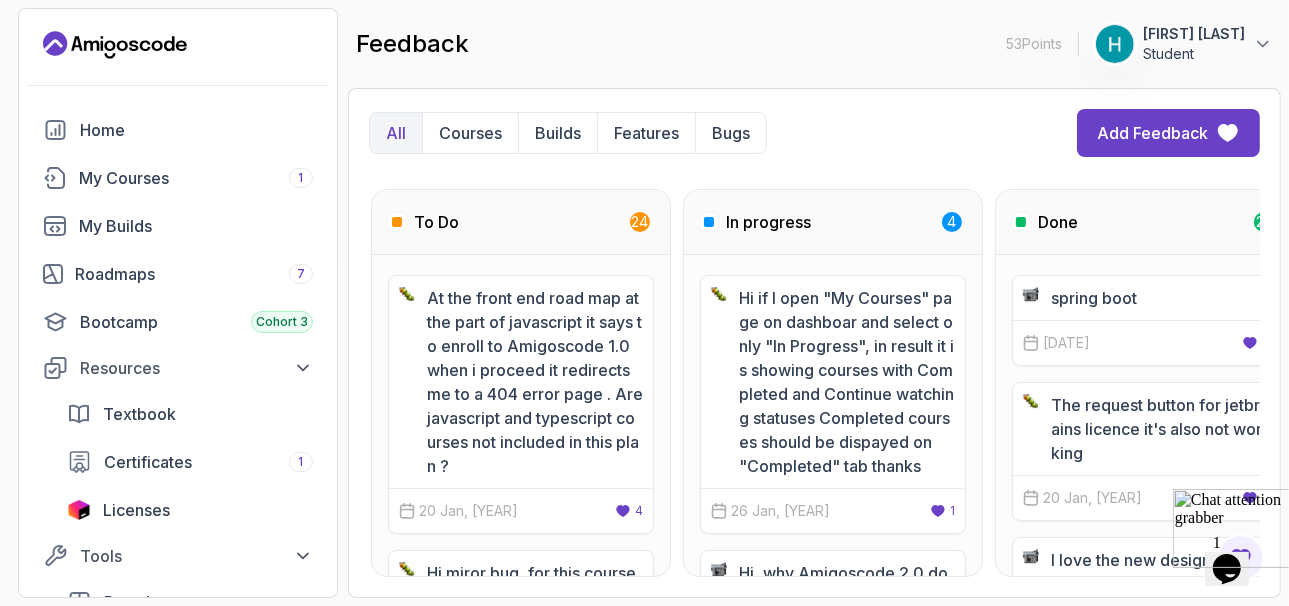 click on "[FIRST] [LAST]" at bounding box center [1194, 34] 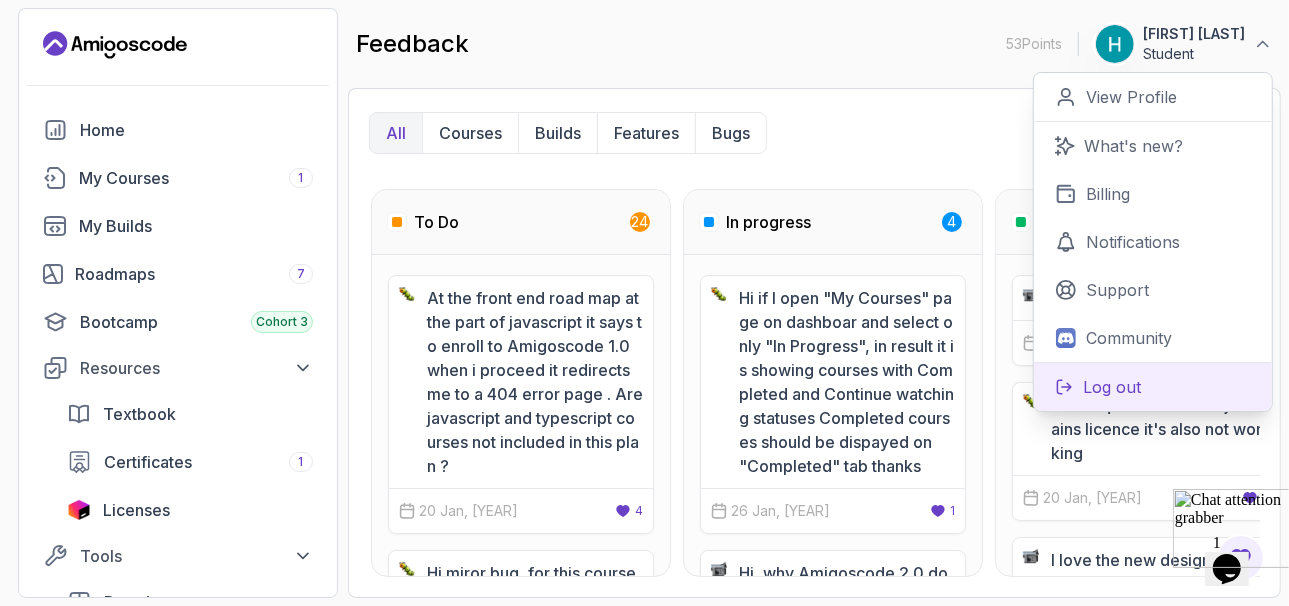 click on "Log out" at bounding box center (1153, 386) 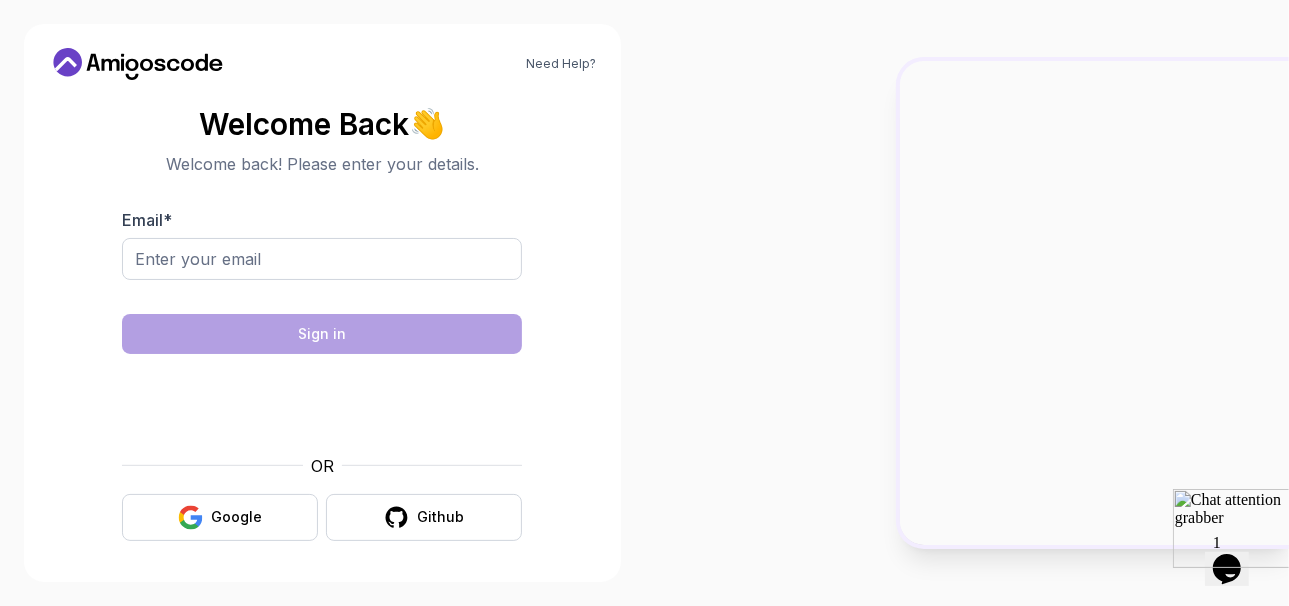 scroll, scrollTop: 4, scrollLeft: 0, axis: vertical 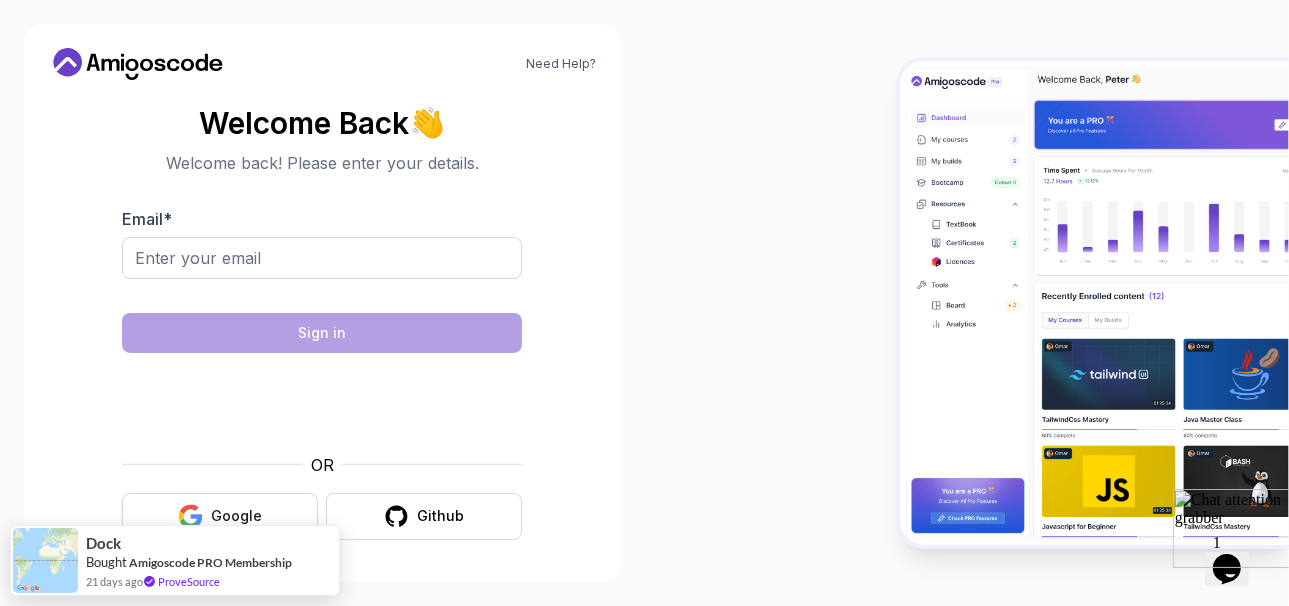 click on "Google" at bounding box center (220, 516) 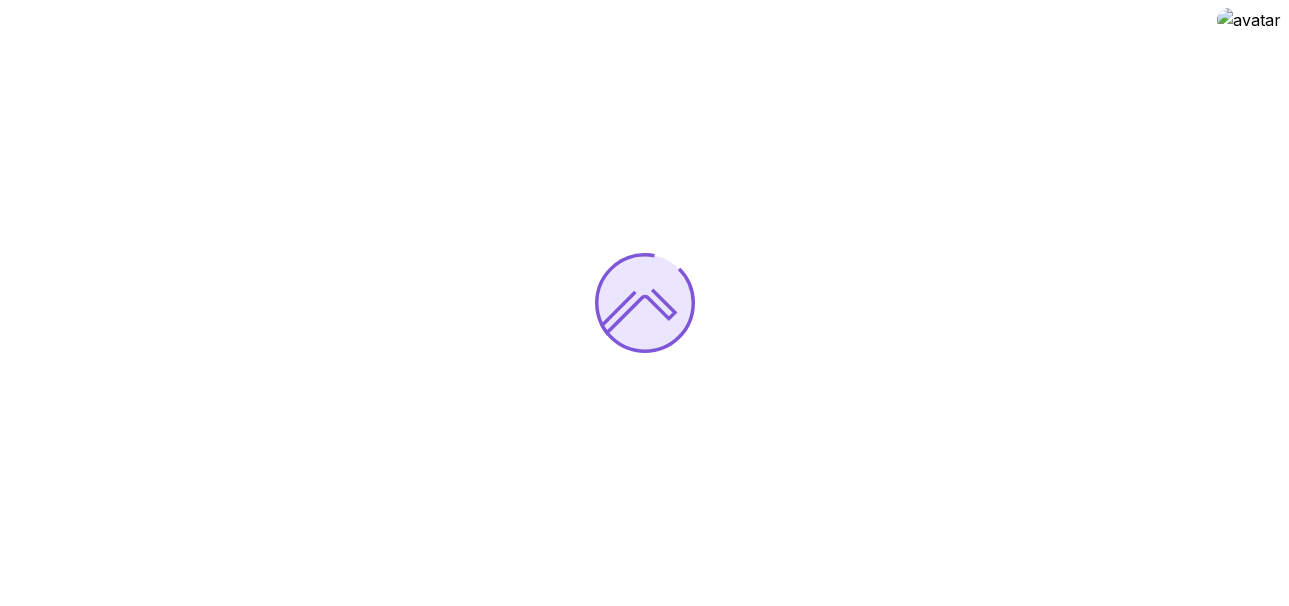scroll, scrollTop: 0, scrollLeft: 0, axis: both 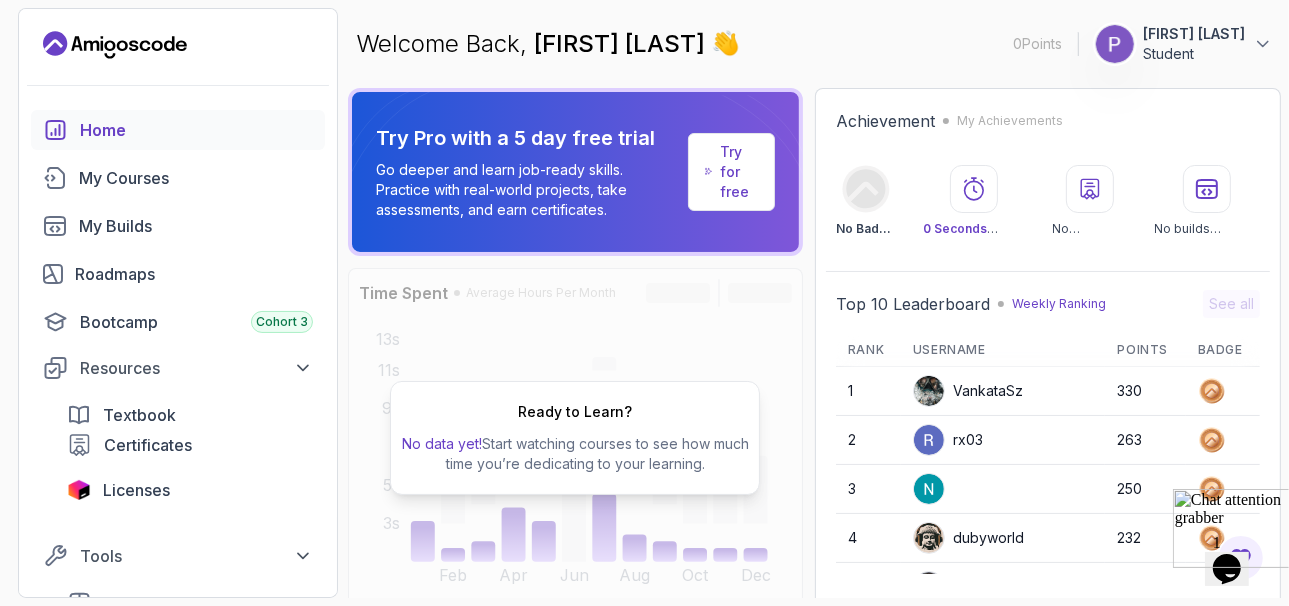 click on "Achievement My Achievements No Badge :( 0 Seconds   Watched   No certificates No builds completed" at bounding box center [1048, 173] 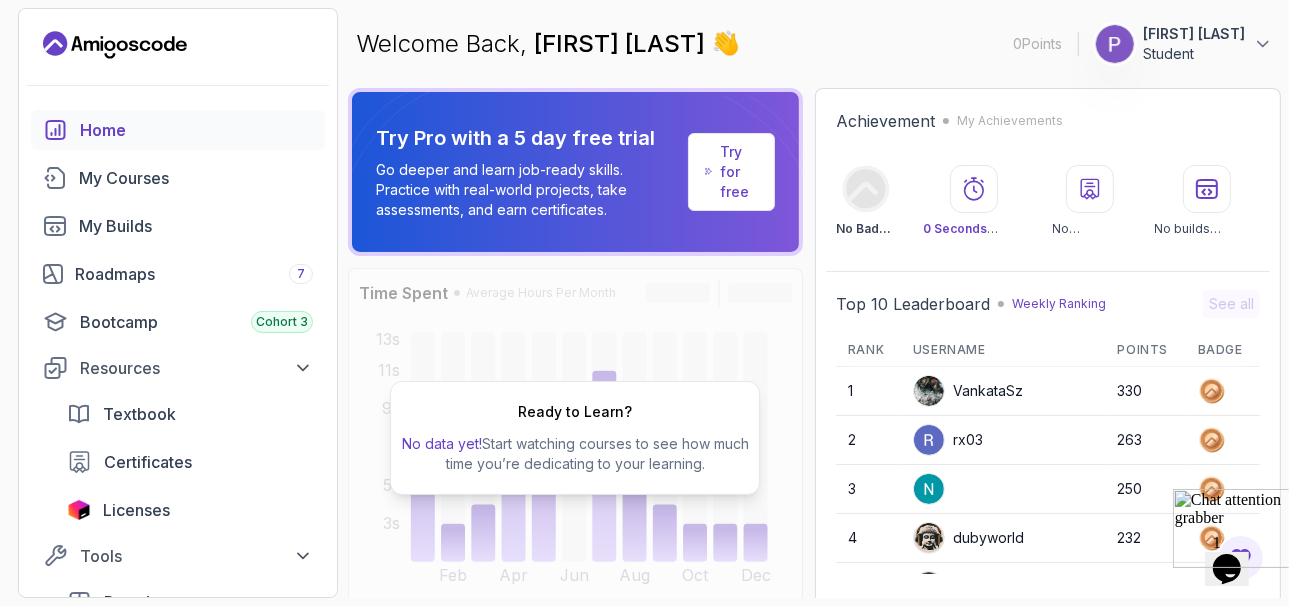 scroll, scrollTop: 278, scrollLeft: 0, axis: vertical 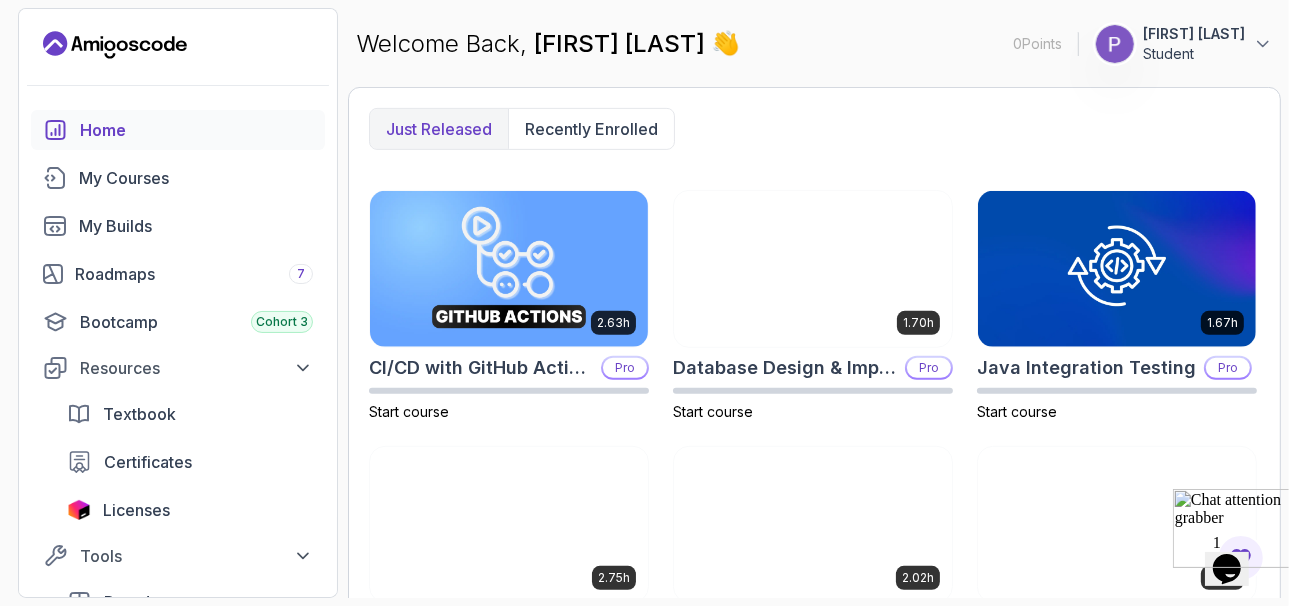 click at bounding box center [1117, 524] 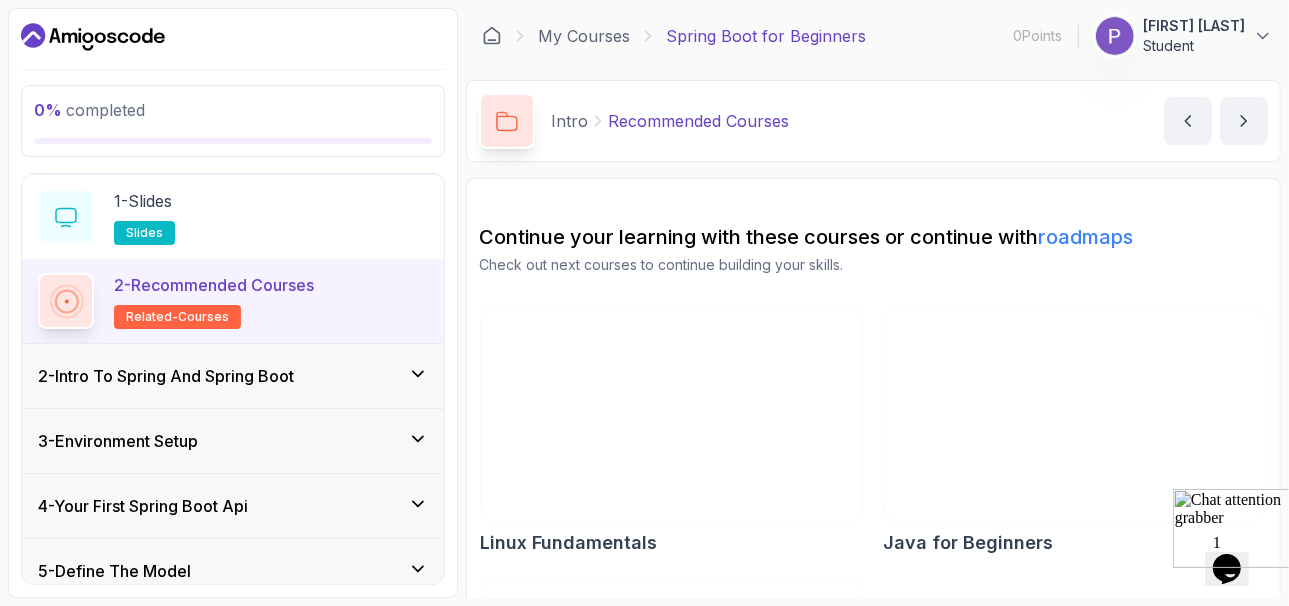 scroll, scrollTop: 66, scrollLeft: 0, axis: vertical 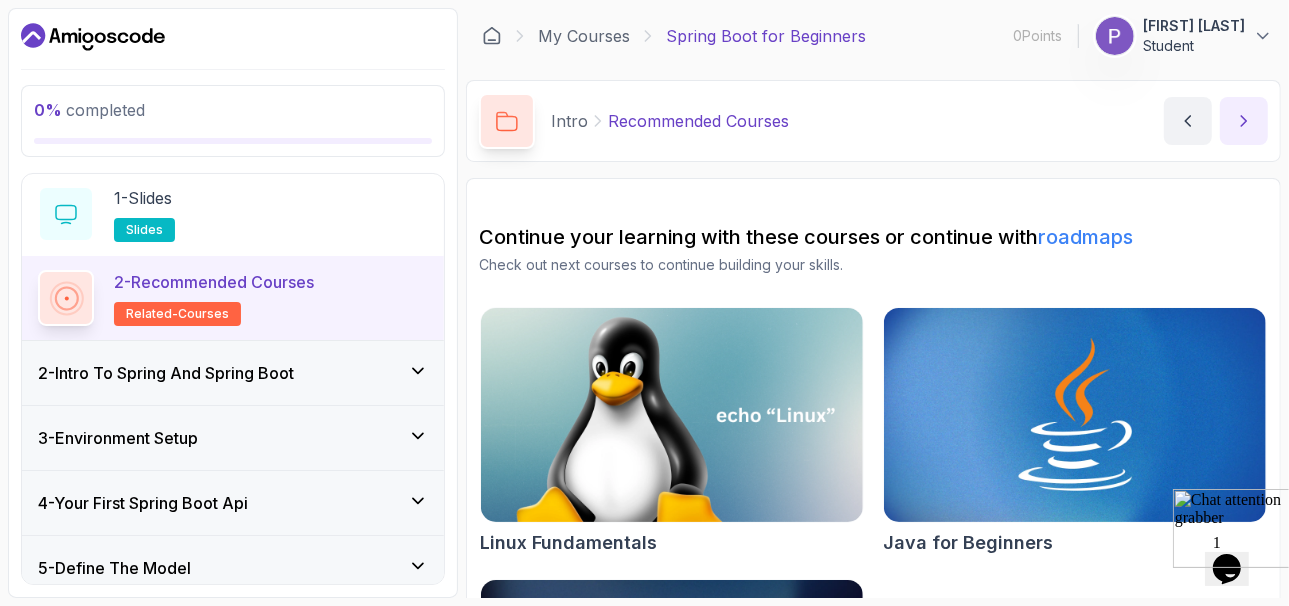 click at bounding box center [1244, 121] 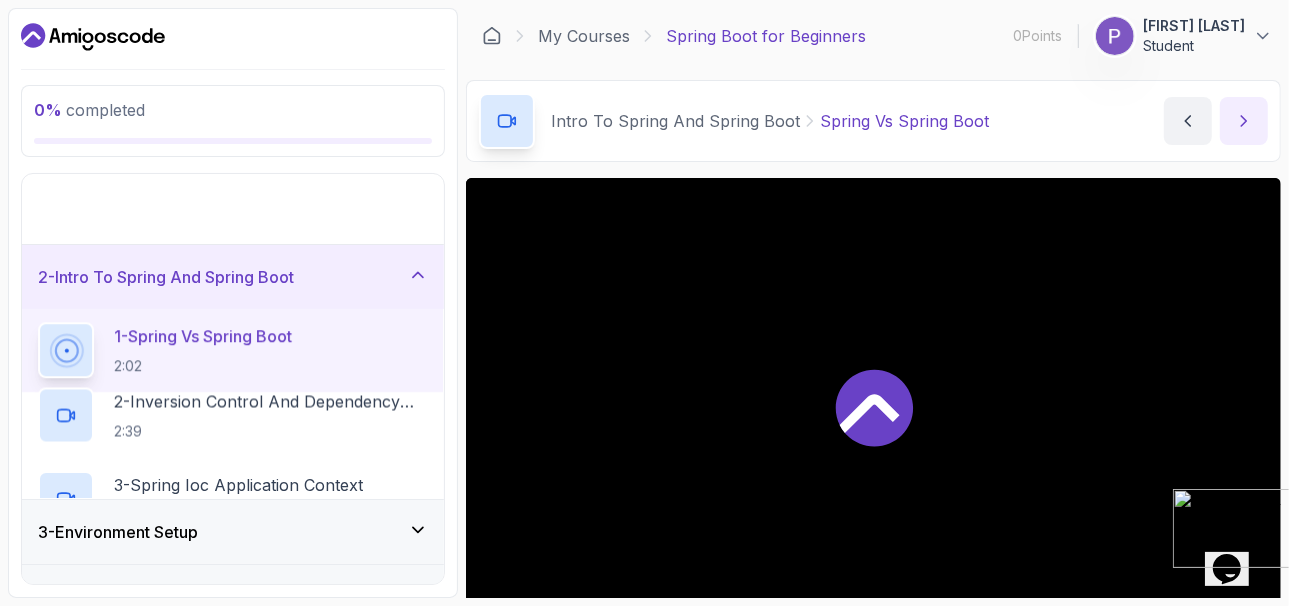 scroll, scrollTop: 65, scrollLeft: 0, axis: vertical 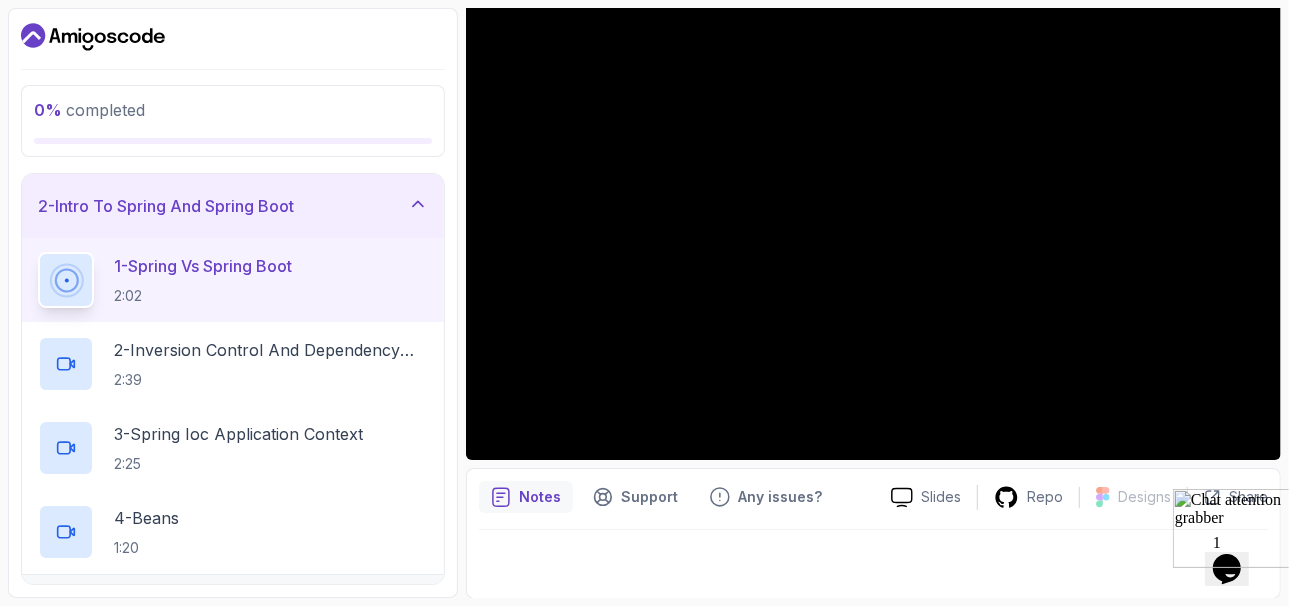 click on "Notes Support Any issues? Slides Repo Designs Design not available Share" at bounding box center (873, 533) 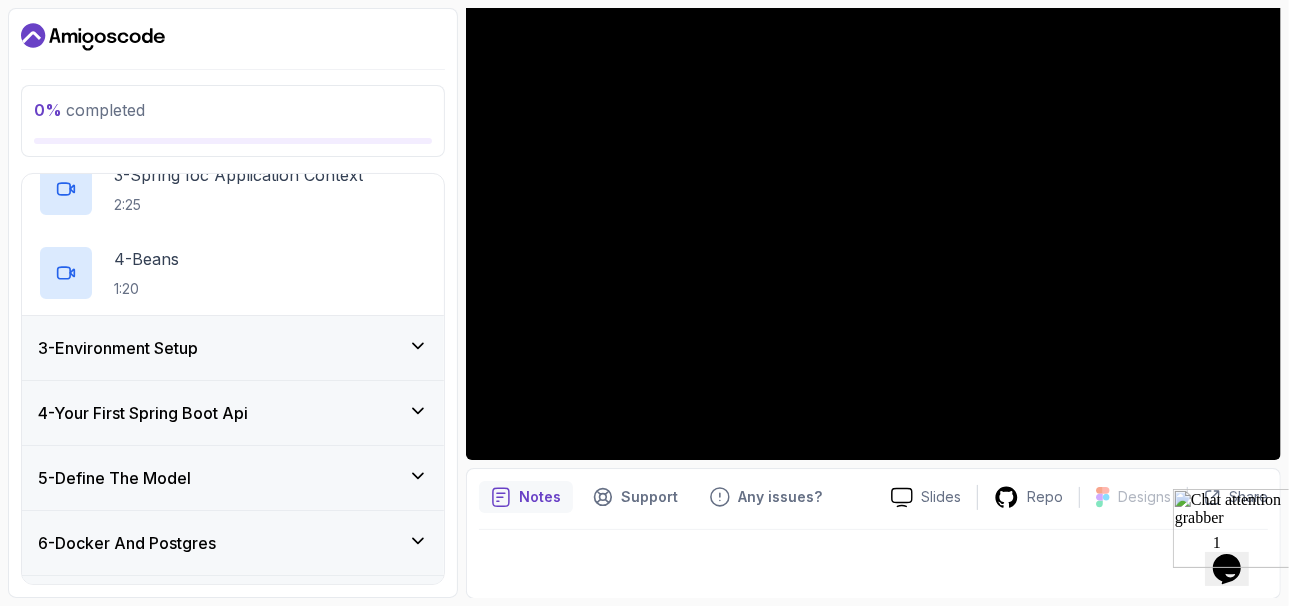 scroll, scrollTop: 333, scrollLeft: 0, axis: vertical 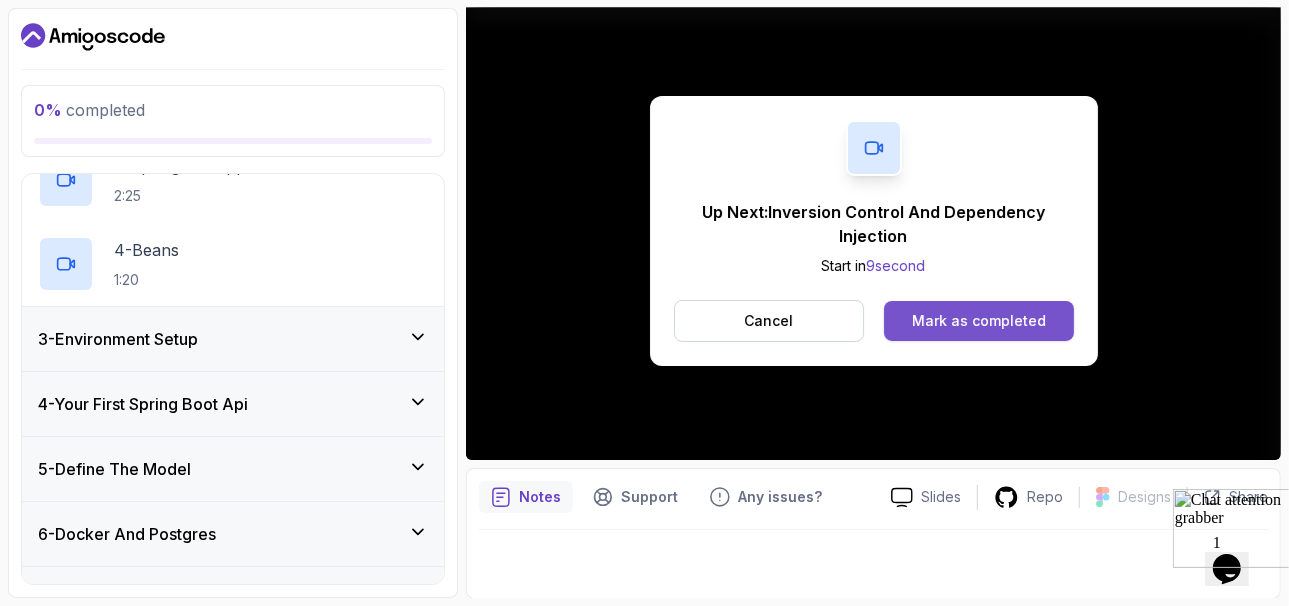 click on "Mark as completed" at bounding box center (979, 321) 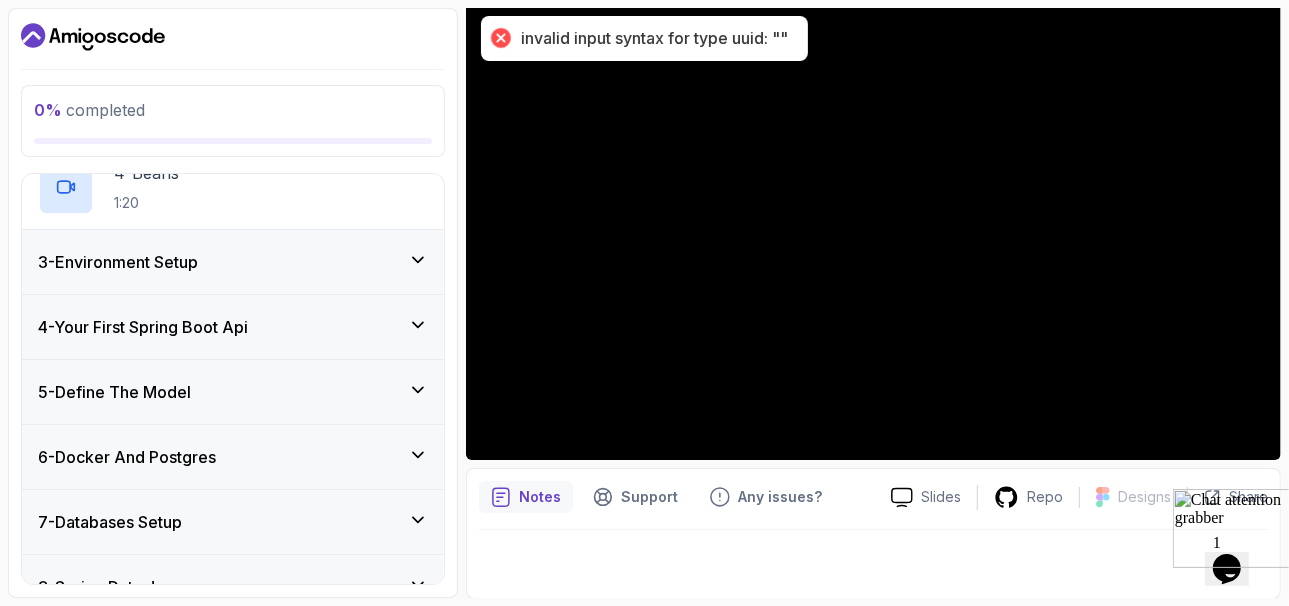 scroll, scrollTop: 400, scrollLeft: 0, axis: vertical 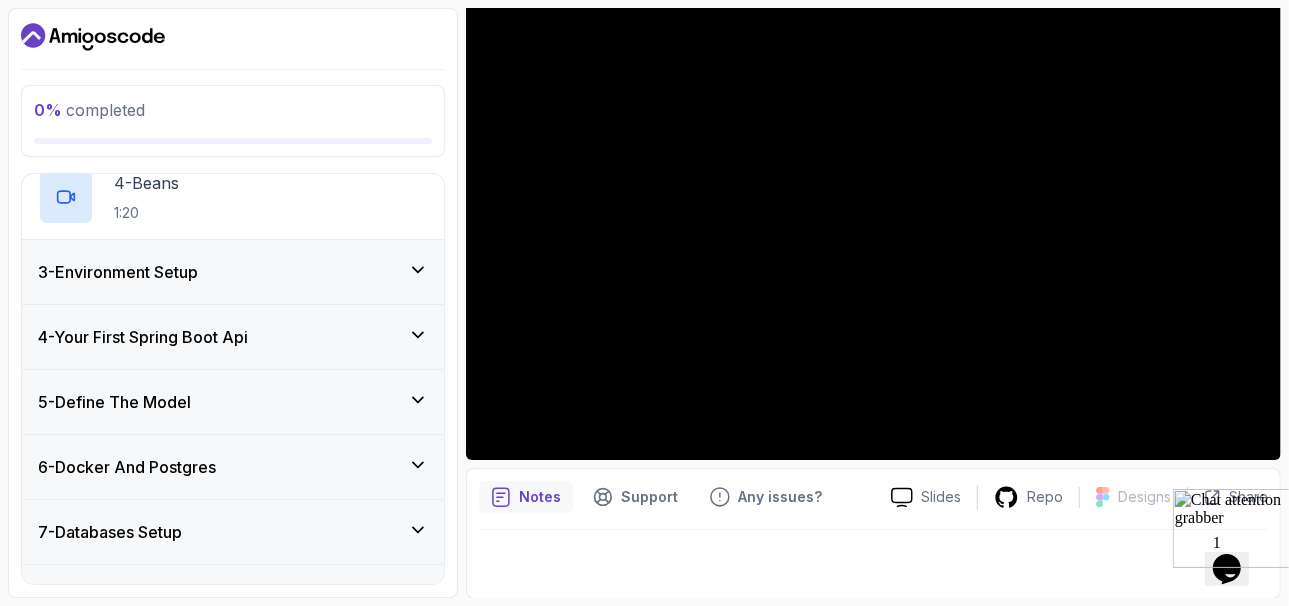 click on "4  -  Your First Spring Boot Api" at bounding box center [233, 337] 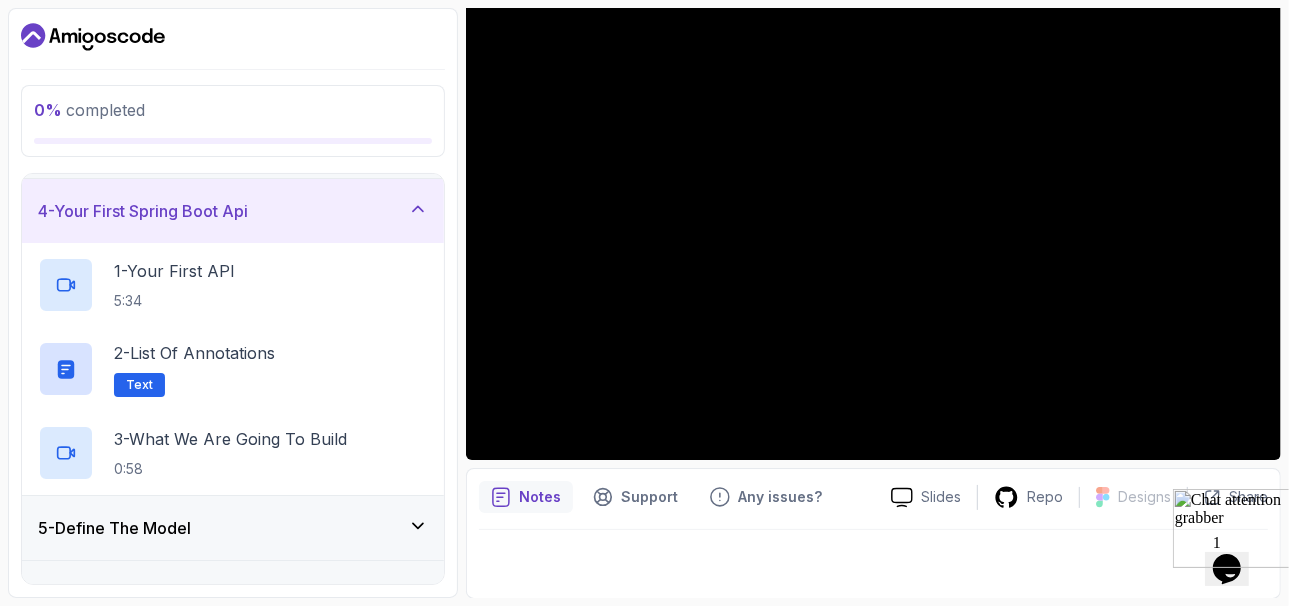 scroll, scrollTop: 148, scrollLeft: 0, axis: vertical 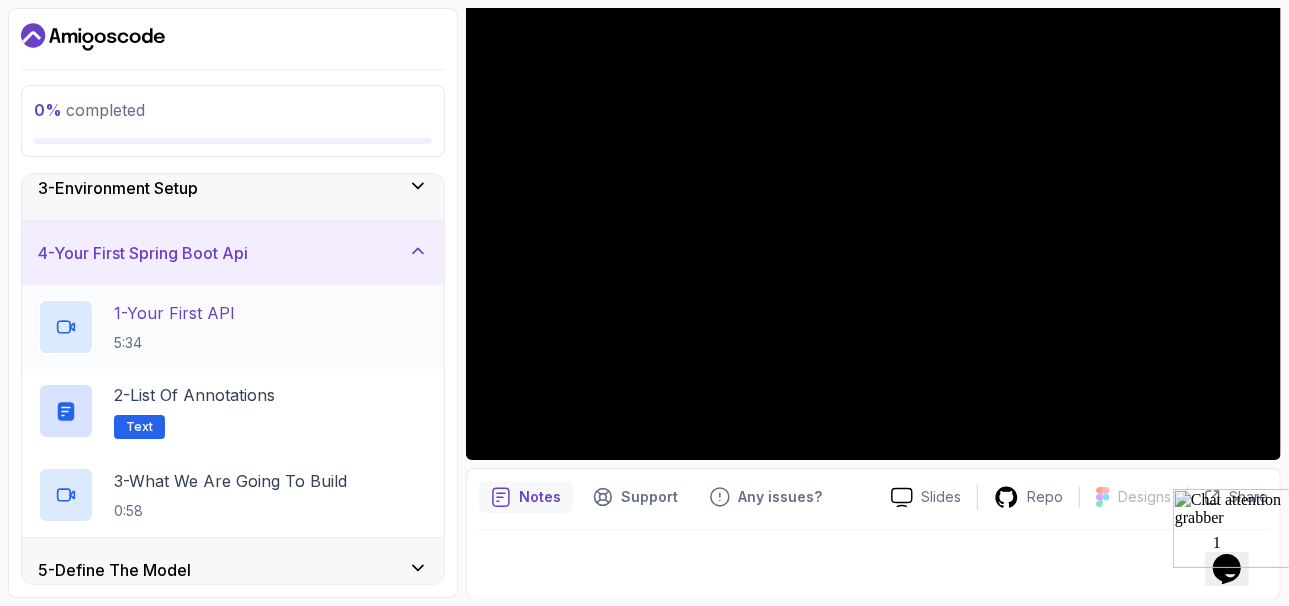 click on "1  -  Your First API 5:34" at bounding box center [174, 327] 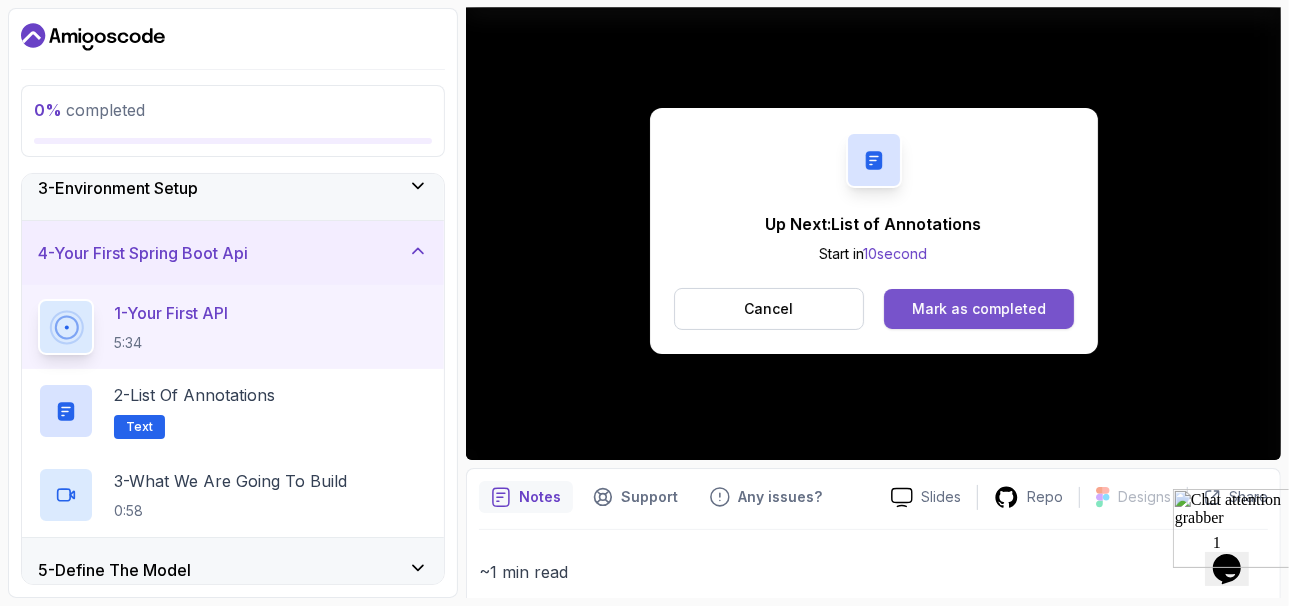click on "Mark as completed" at bounding box center (978, 309) 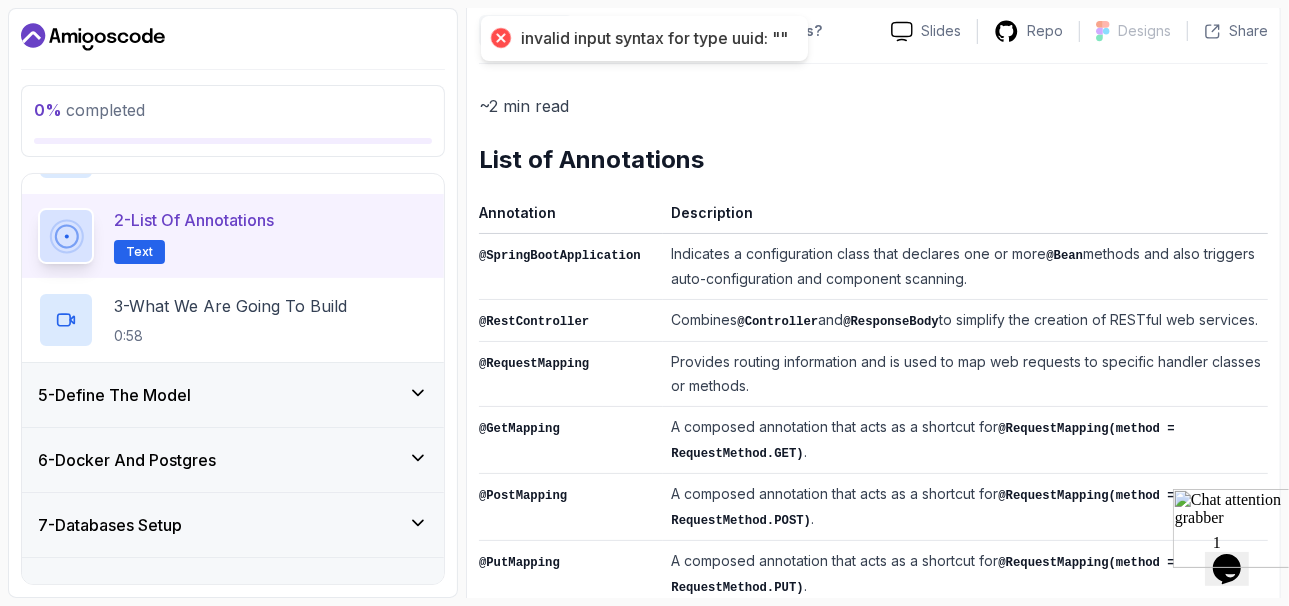 scroll, scrollTop: 348, scrollLeft: 0, axis: vertical 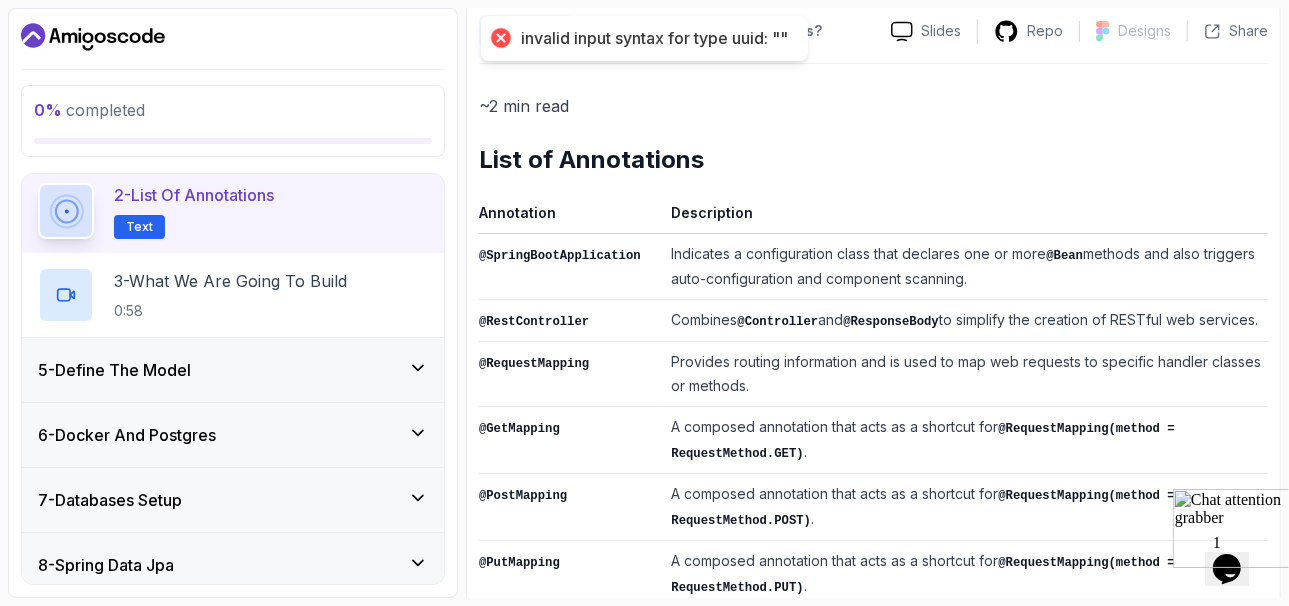 click on "5  -  Define The Model" at bounding box center (233, 370) 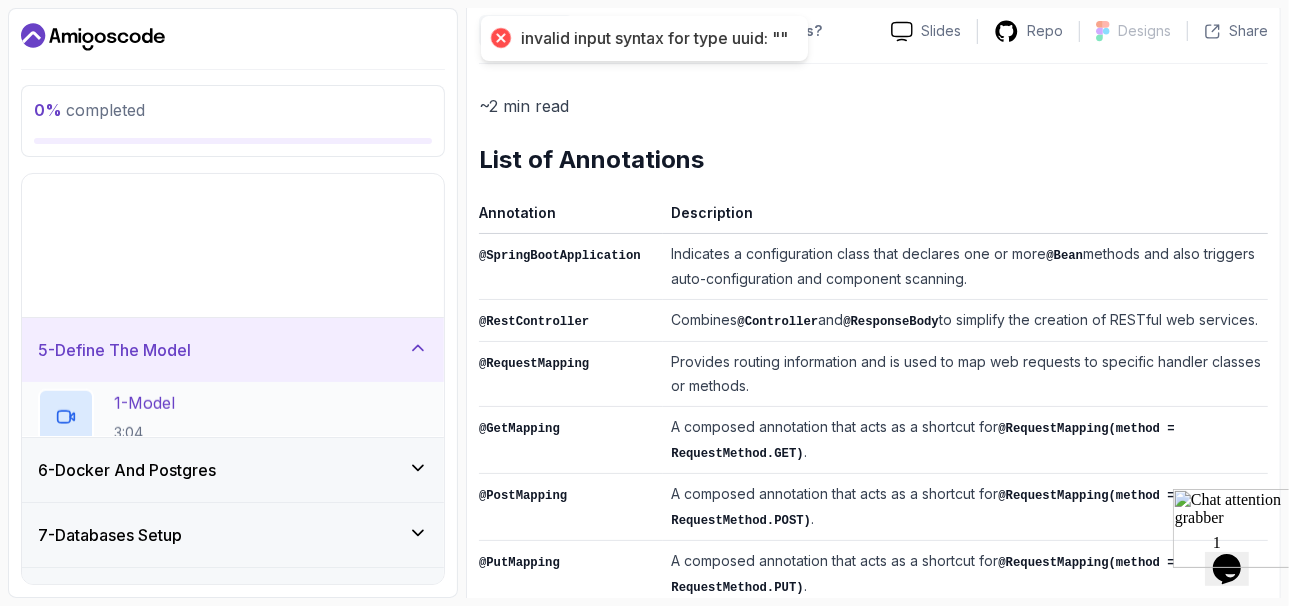 scroll, scrollTop: 264, scrollLeft: 0, axis: vertical 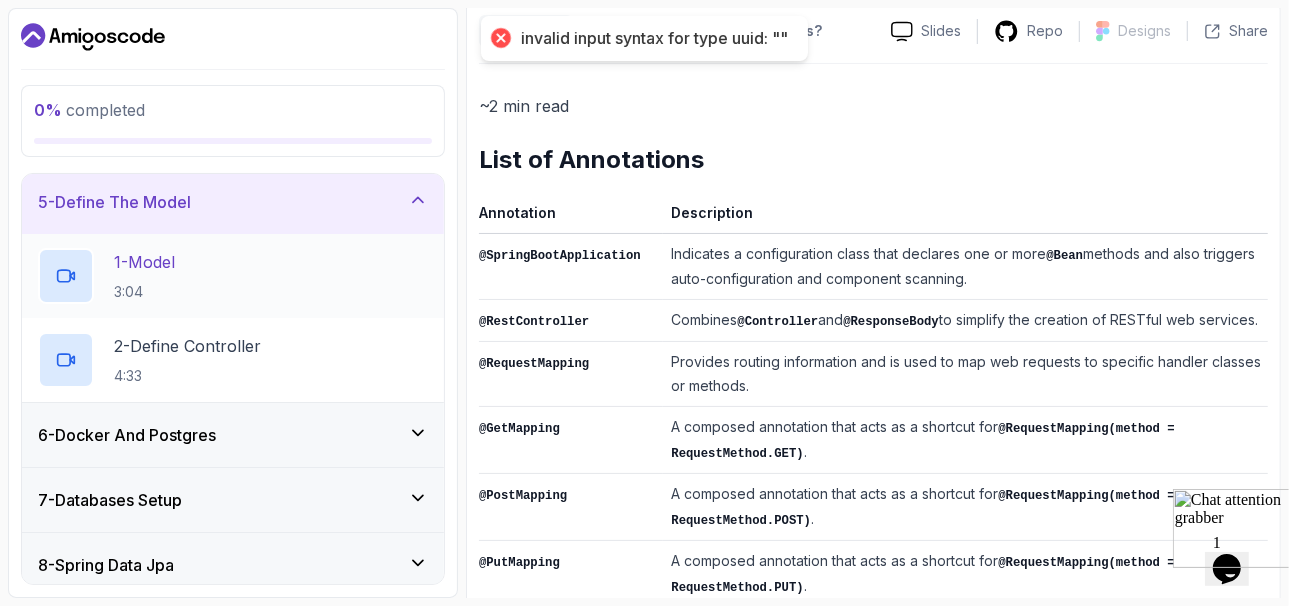 click on "1  -  Model 3:04" at bounding box center (233, 276) 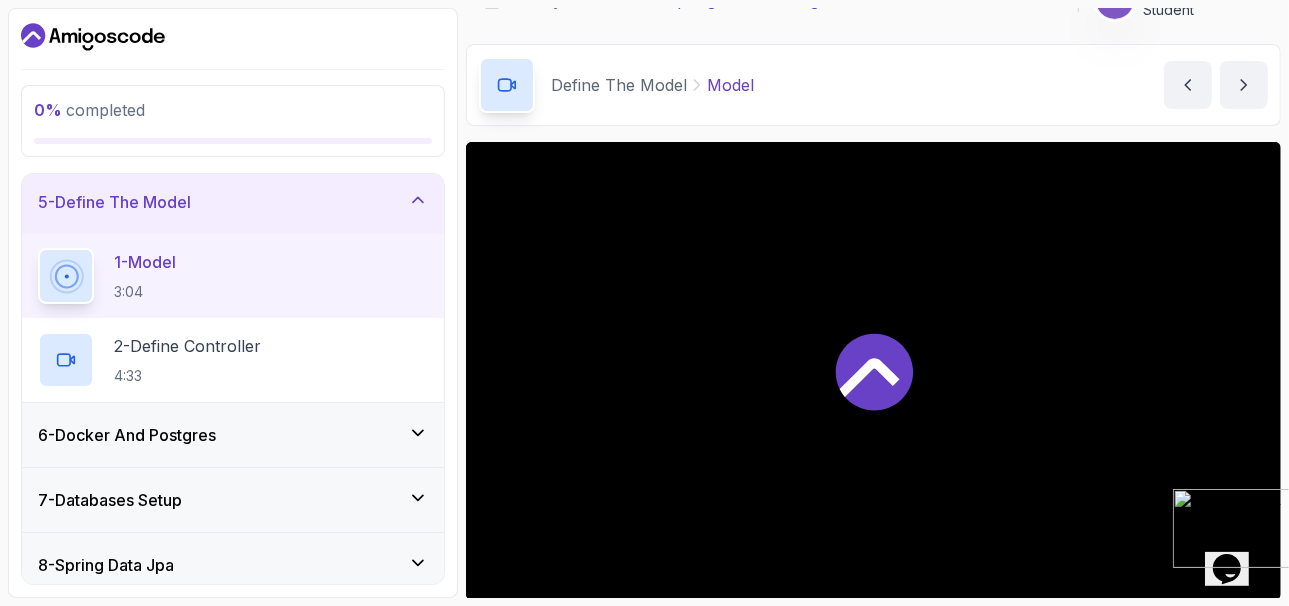 scroll, scrollTop: 176, scrollLeft: 0, axis: vertical 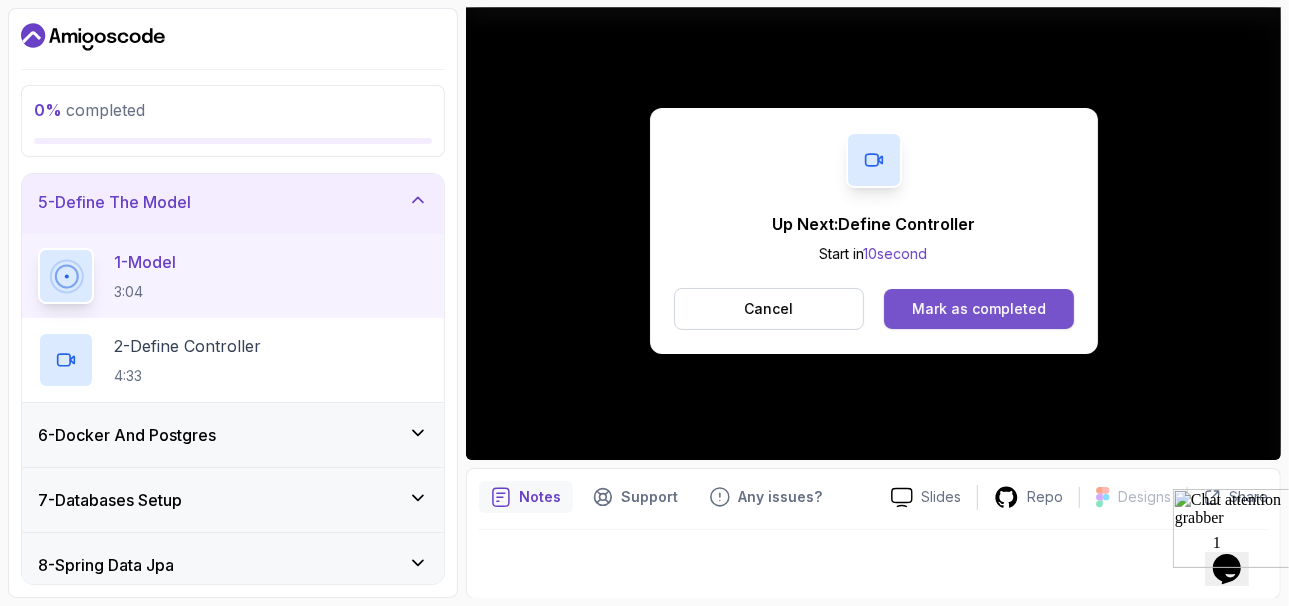 click on "Mark as completed" at bounding box center [979, 309] 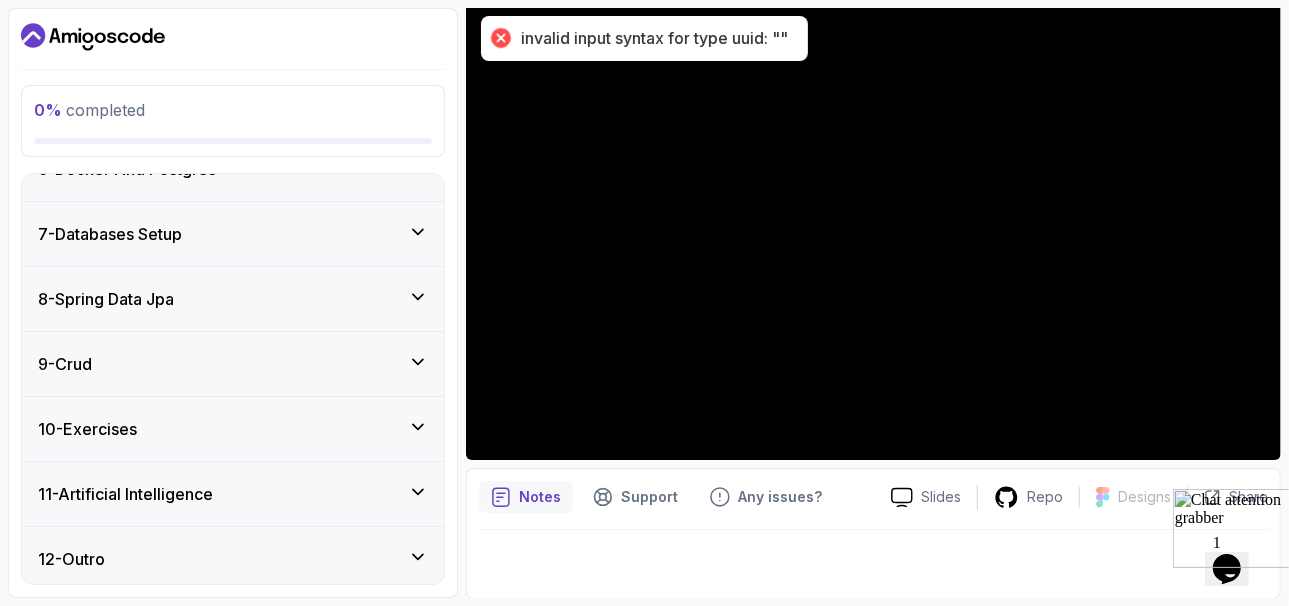 click on "7  -  Databases Setup" at bounding box center [233, 234] 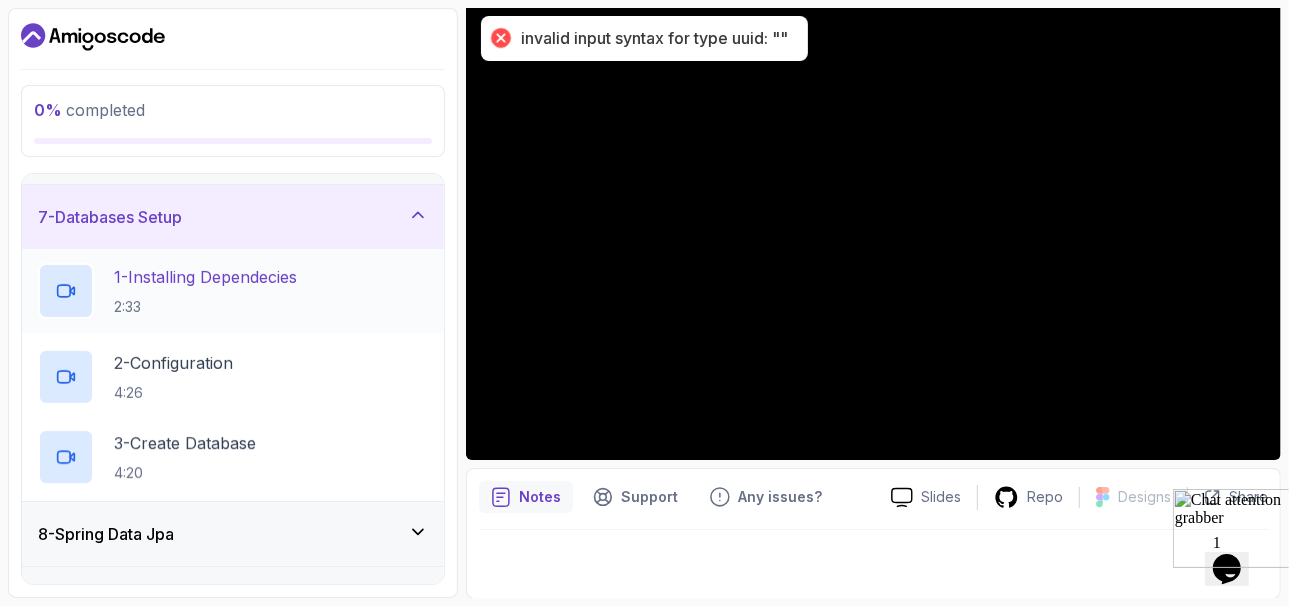 scroll, scrollTop: 363, scrollLeft: 0, axis: vertical 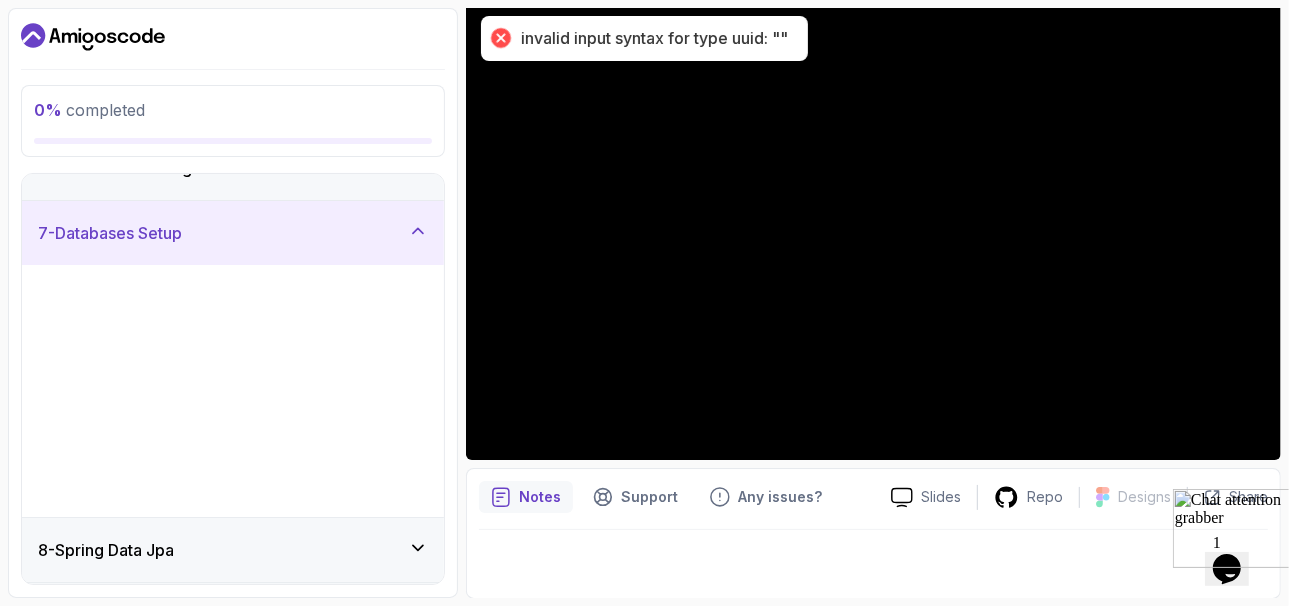 click on "1  -  Installing Dependecies 2:33" at bounding box center (205, 307) 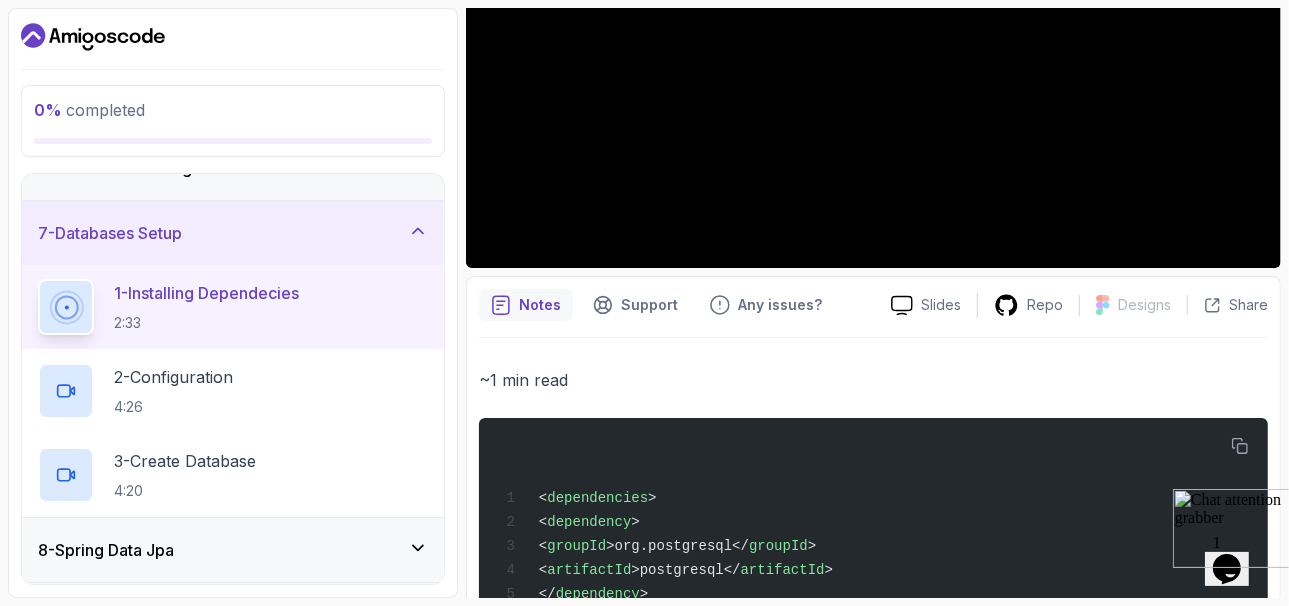 scroll, scrollTop: 442, scrollLeft: 0, axis: vertical 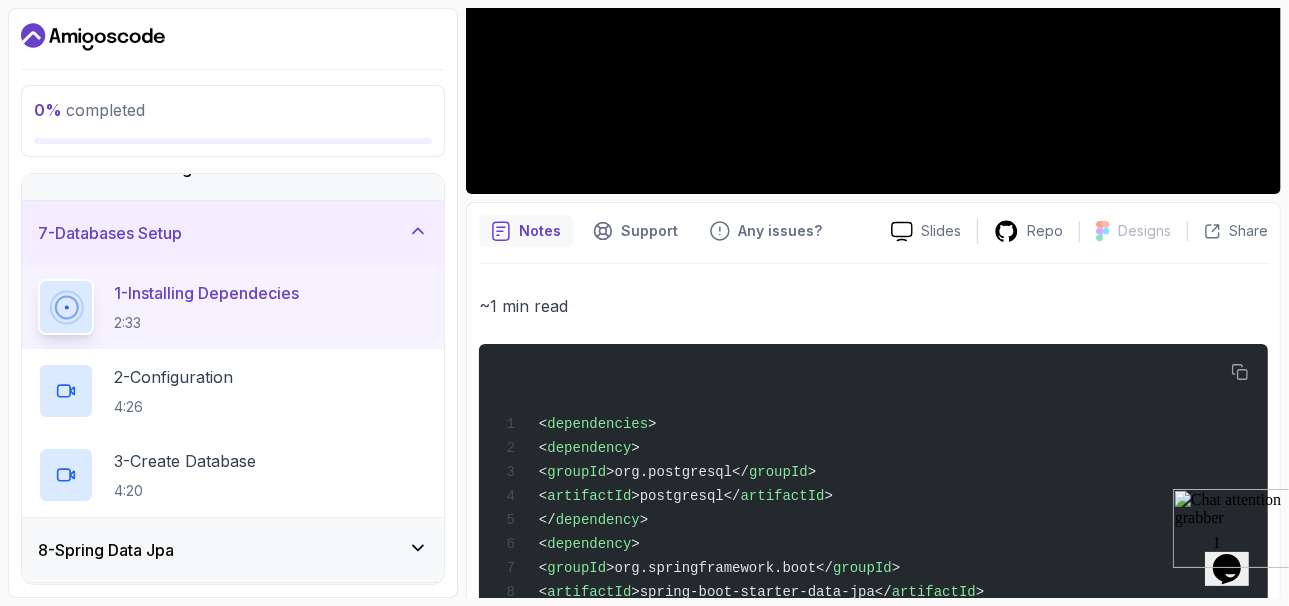 click on "~1 min read < dependencies >
< dependency >
< groupId >org.postgresql</ groupId >
< artifactId >postgresql</ artifactId >
</ dependency >
< dependency >
< groupId >org.springframework.boot</ groupId >
< artifactId >spring-boot-starter-data-jpa</ artifactId >
</ dependency >
</ dependencies >" at bounding box center [873, 480] 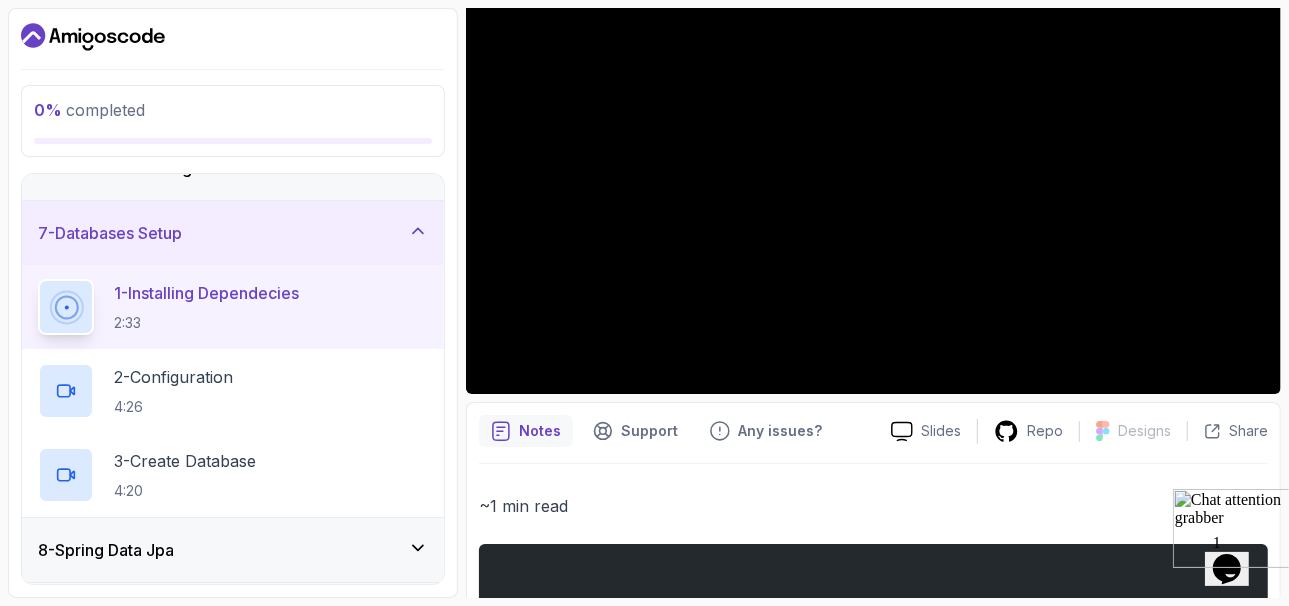 scroll, scrollTop: 242, scrollLeft: 0, axis: vertical 